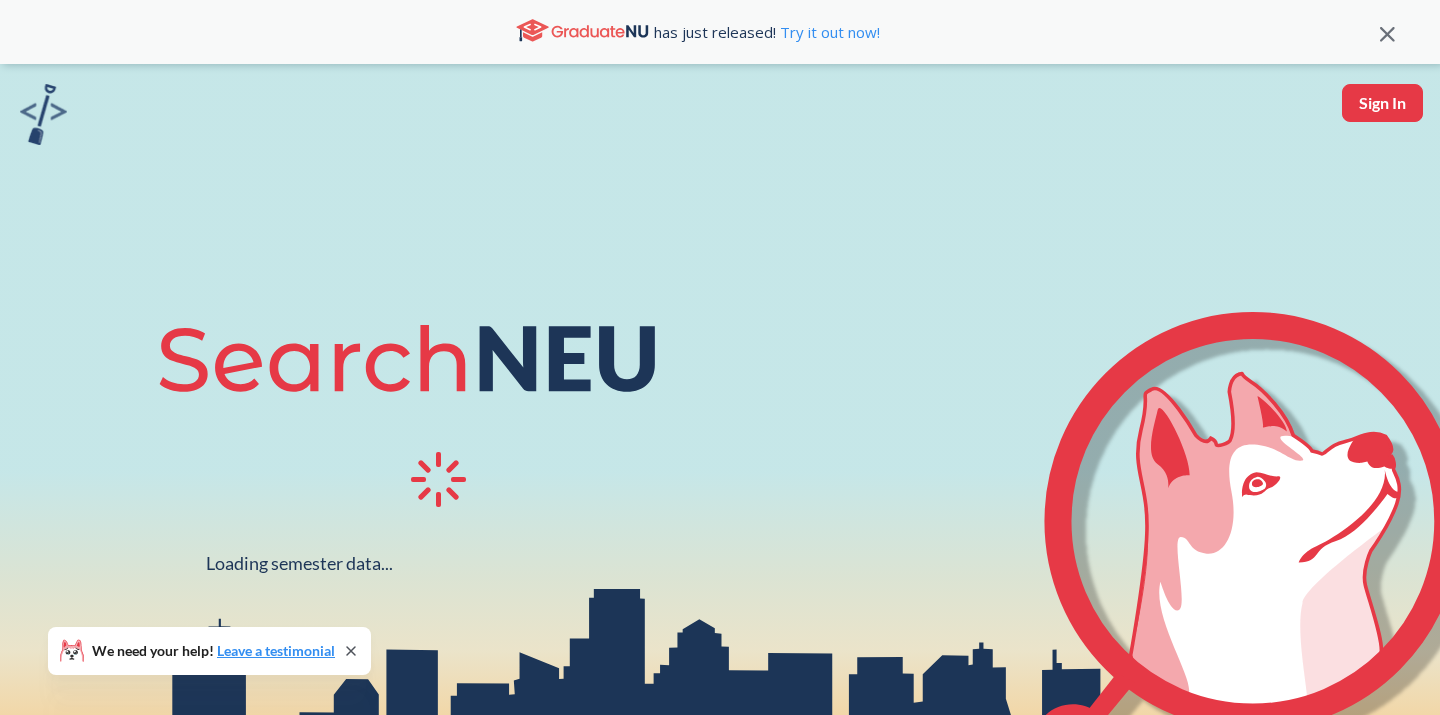 scroll, scrollTop: 0, scrollLeft: 0, axis: both 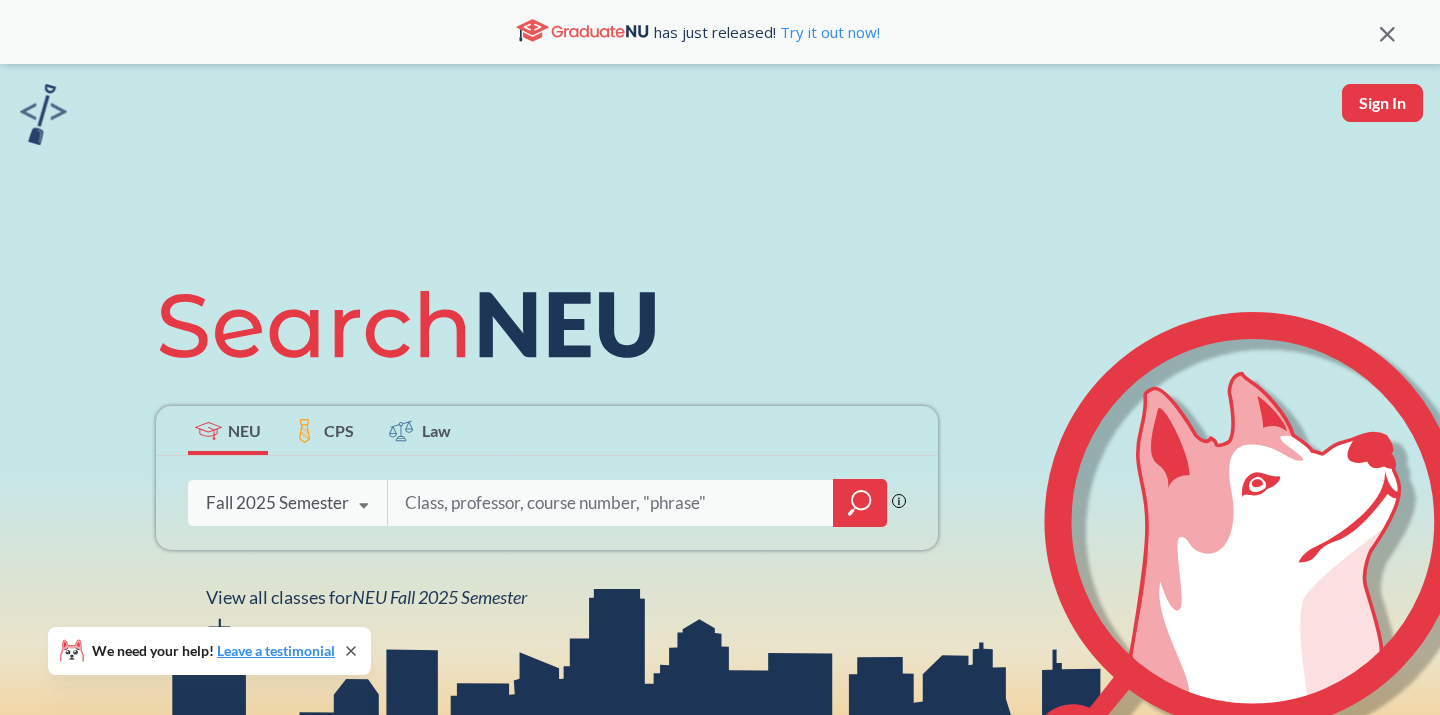 click on "NEU CPS Law Phrase search guarantees the exact search appears in the results. Ex. If you want the exact phrase "studio design" to appear in the search results, wrap it up in quotes. Fall 2025 Semester Fall 2025 Semester Summer 2 2025 Semester Summer Full 2025 Semester Summer 1 2025 Semester Spring 2025 Semester Fall 2024 Semester Summer 2 2024 Semester Summer Full 2024 Semester Summer 1 2024 Semester Spring 2024 Semester Fall 2023 Semester Summer 2 2023 Semester Summer Full 2023 Semester Summer 1 2023 Semester Spring 2023 Semester Fall 2022 Semester Summer 2 2022 Semester Summer Full 2022 Semester Summer 1 2022 Semester Spring 2022 Semester Fall 2021 Semester Summer 2 2021 Semester Summer Full 2021 Semester Summer 1 2021 Semester Spring 2021 Semester Fall 2020 Semester Summer 2 2020 Semester Summer Full 2020 Semester Summer 1 2020 Semester Spring 2020 Semester Fall 2019 Semester View all classes for  NEU Fall 2025 Semester We need your help!   Leave a testimonial" at bounding box center (720, 439) 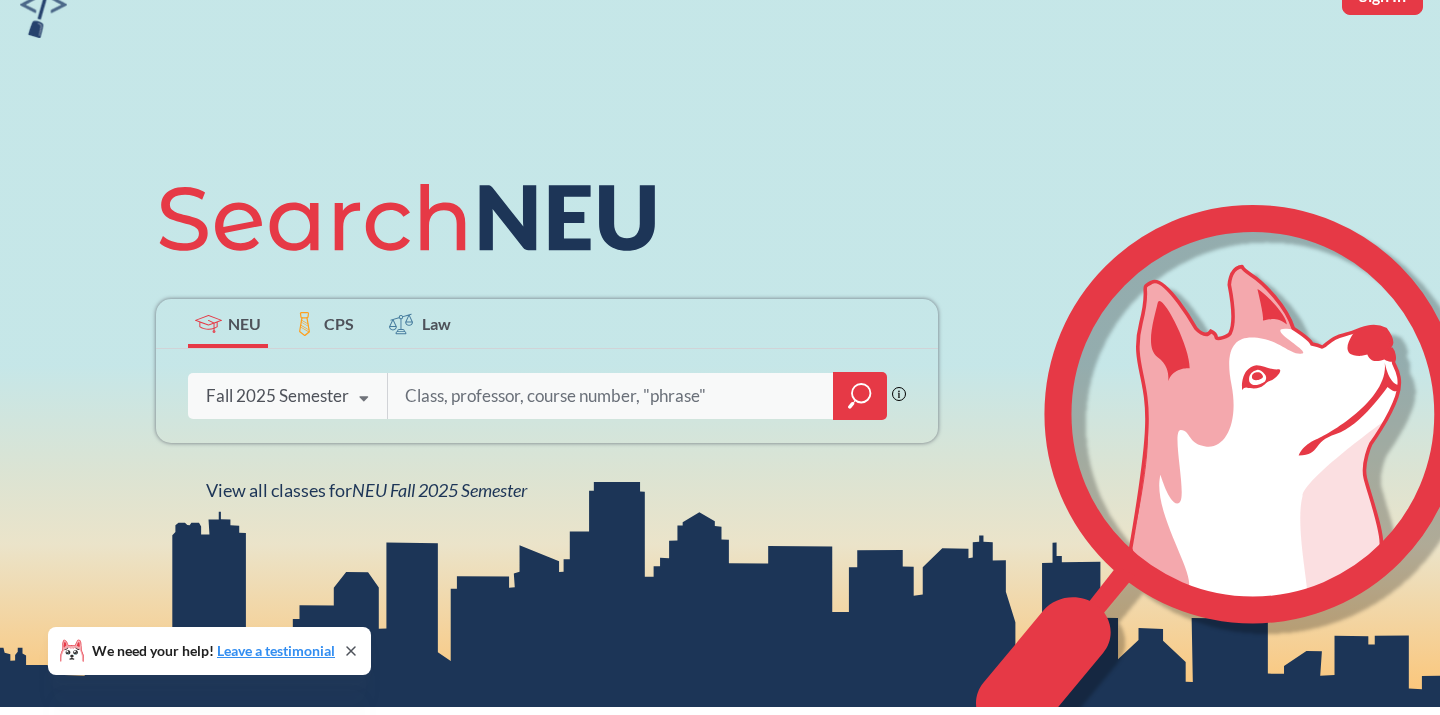 scroll, scrollTop: 110, scrollLeft: 0, axis: vertical 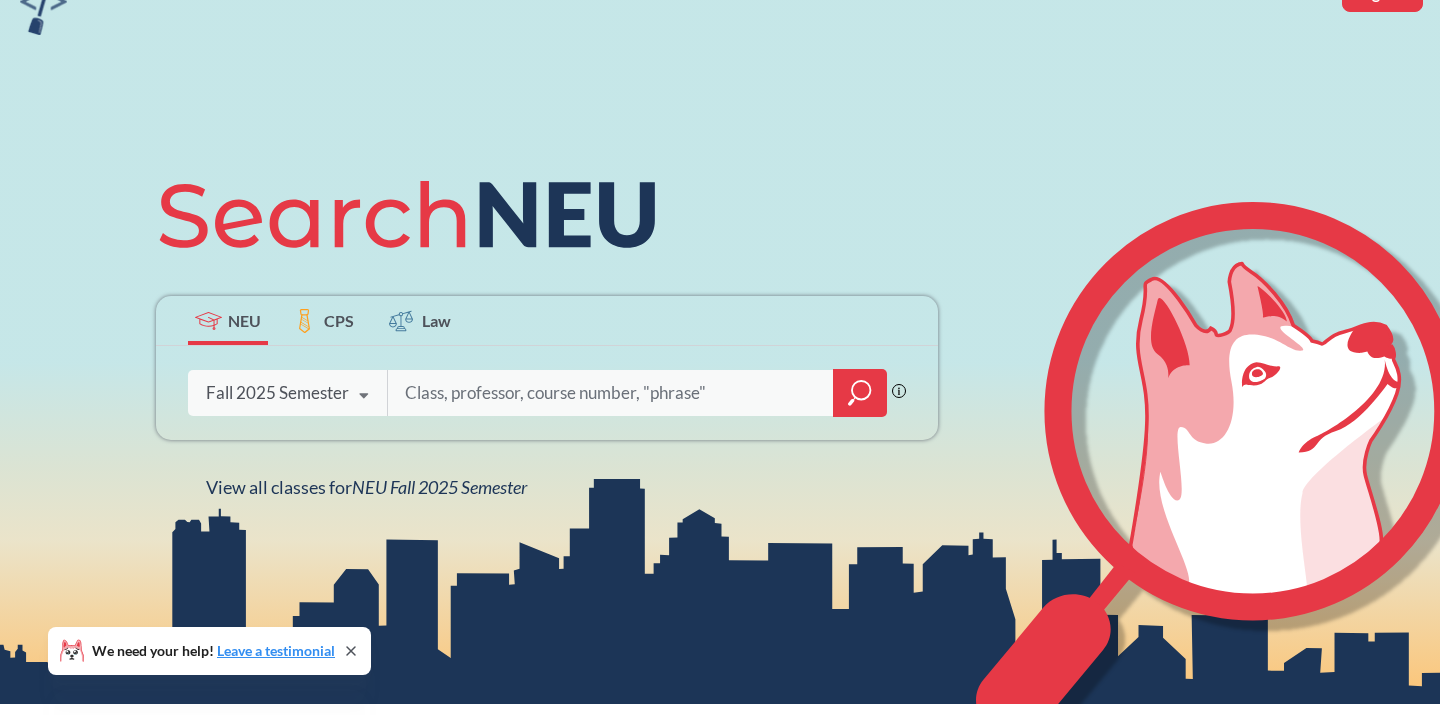 click at bounding box center [611, 393] 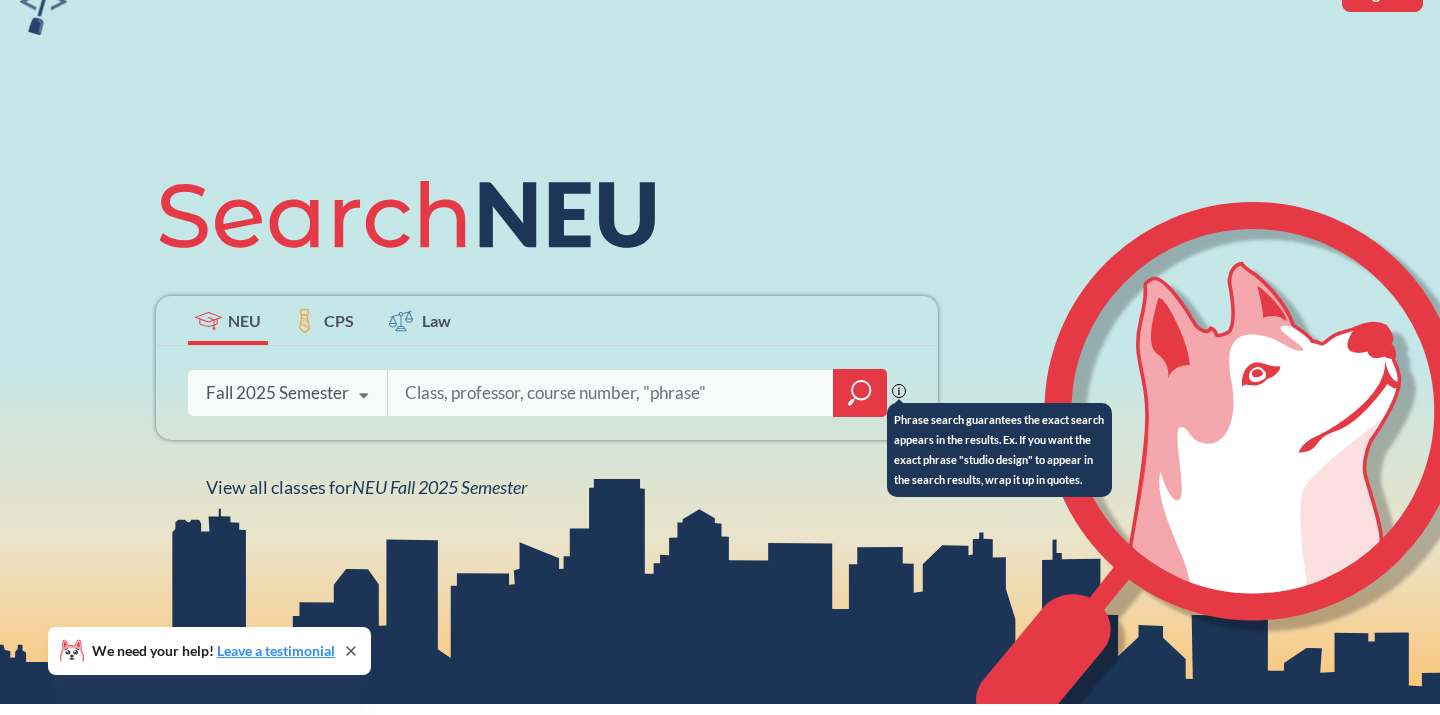 click 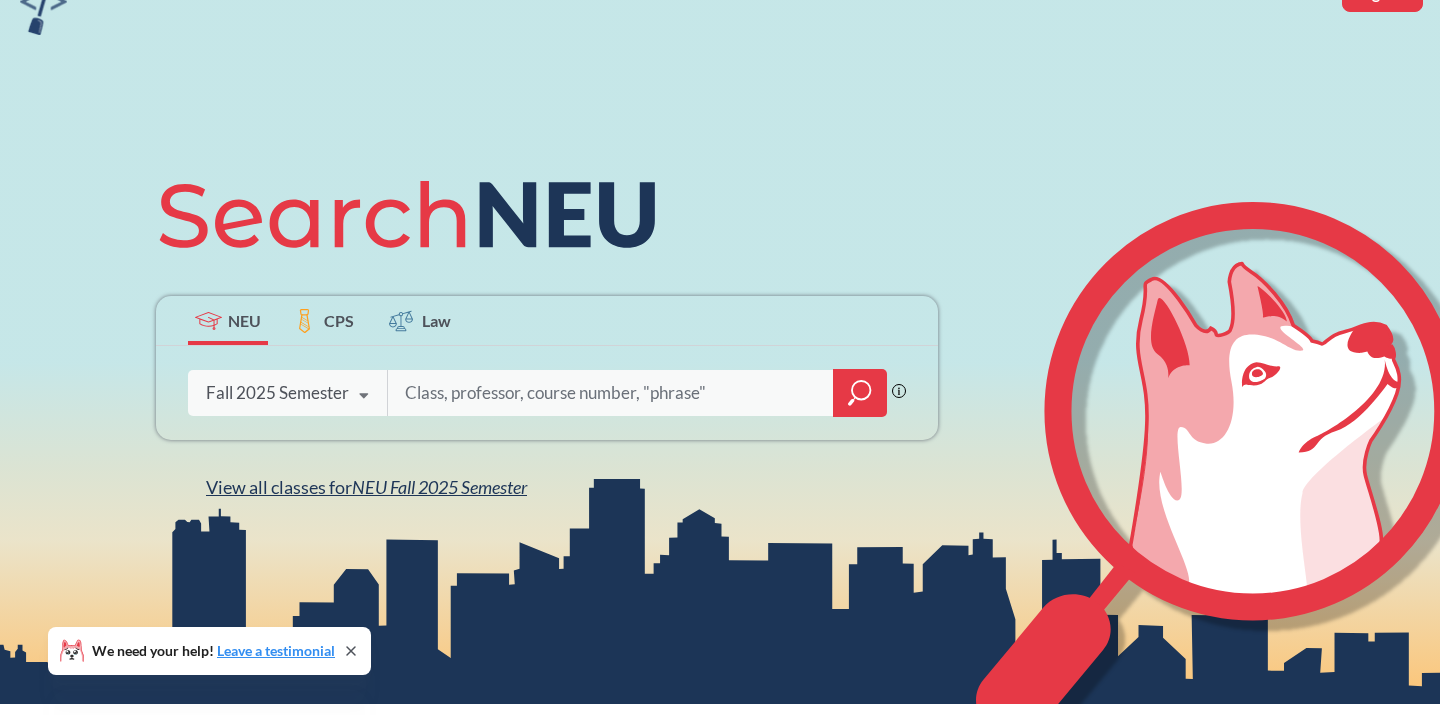 click on "NEU Fall 2025 Semester" at bounding box center [439, 487] 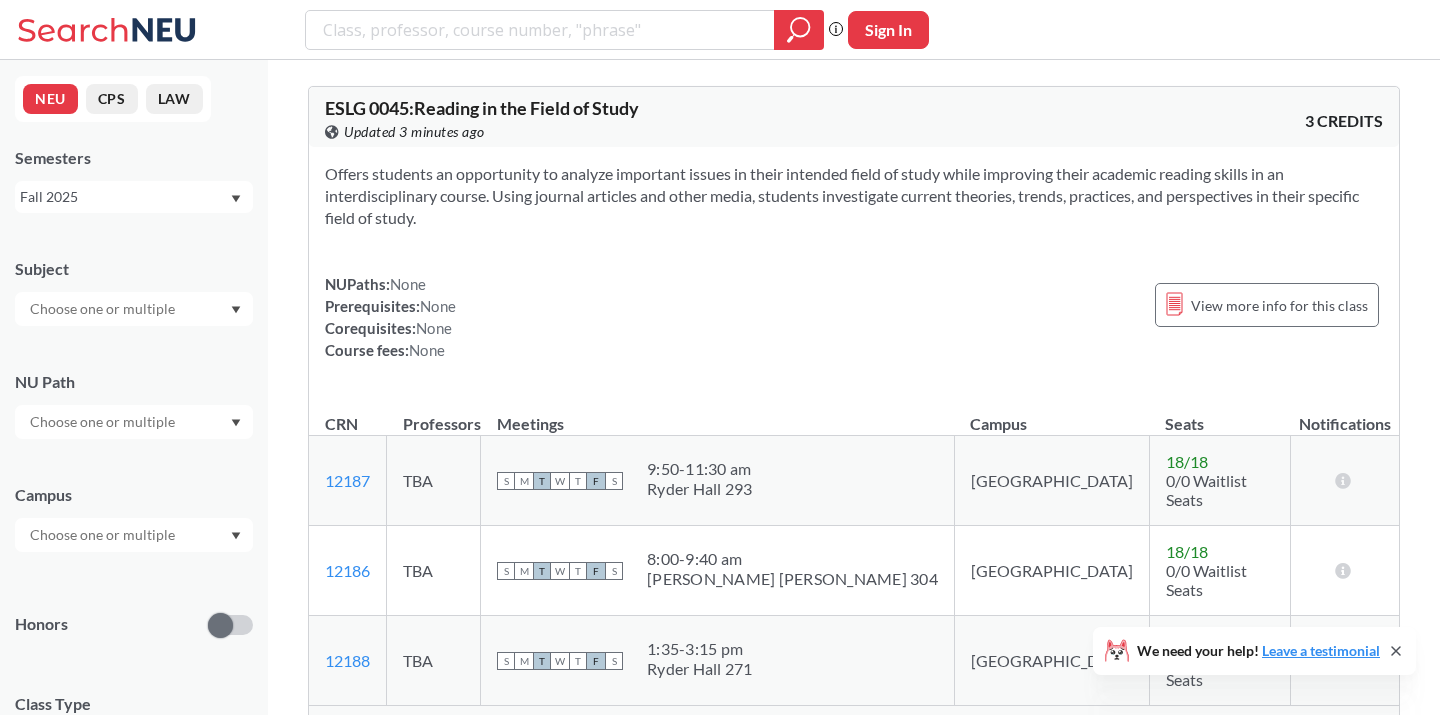 click at bounding box center (134, 309) 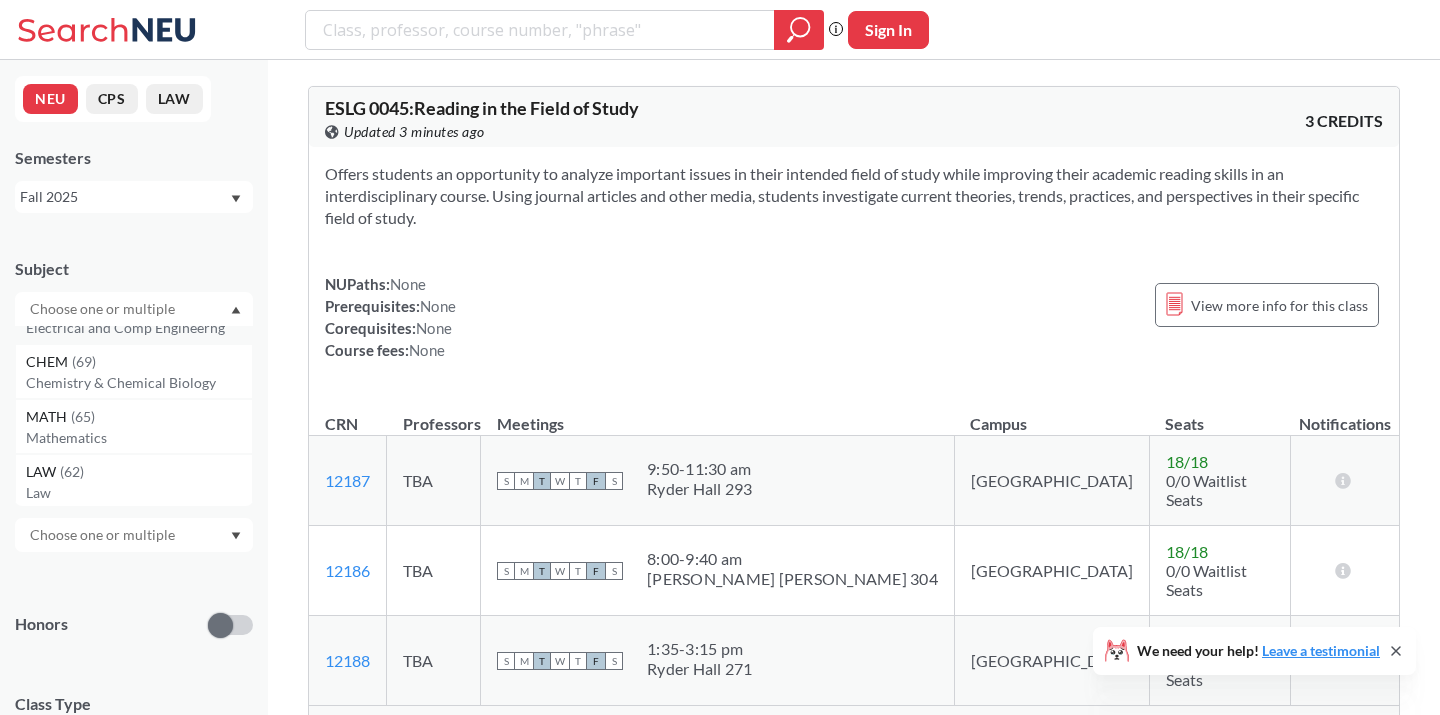 scroll, scrollTop: 0, scrollLeft: 0, axis: both 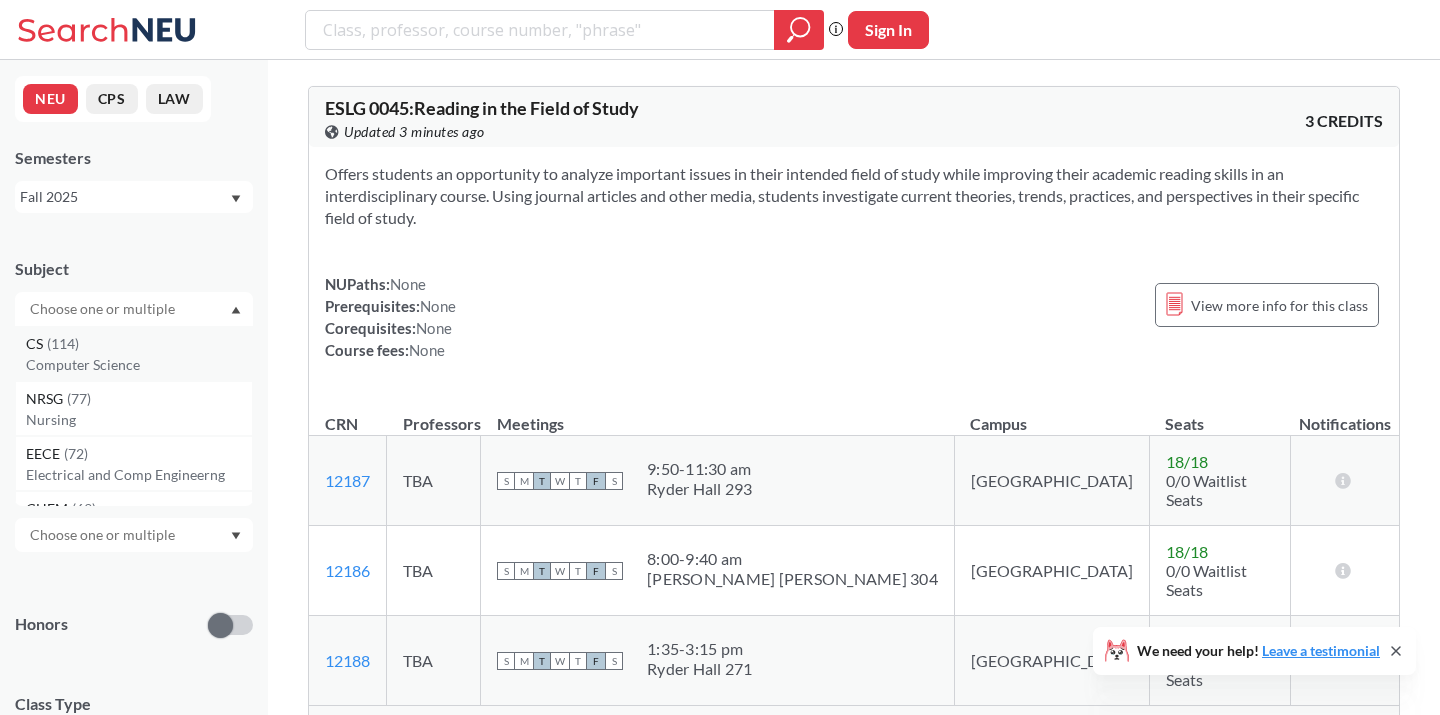 click on "CS ( 114 )" at bounding box center [139, 344] 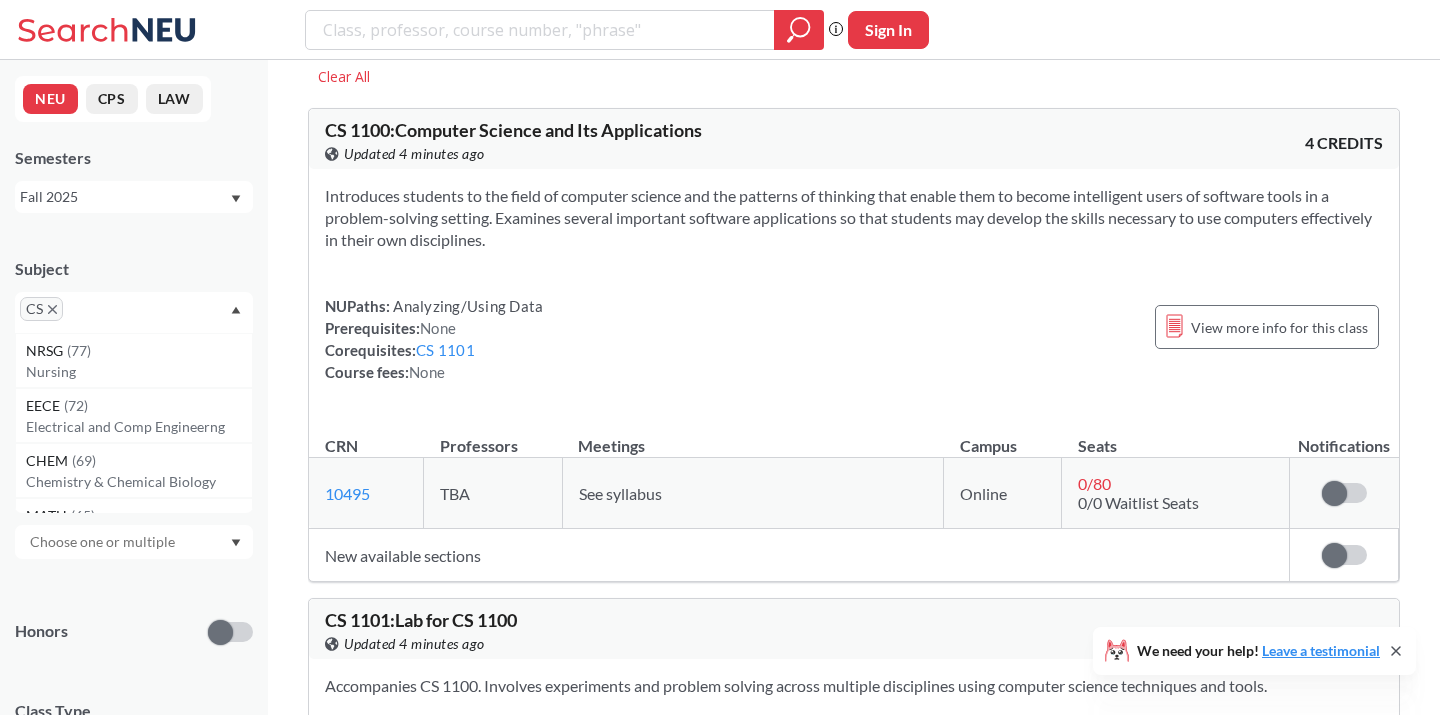scroll, scrollTop: 101, scrollLeft: 0, axis: vertical 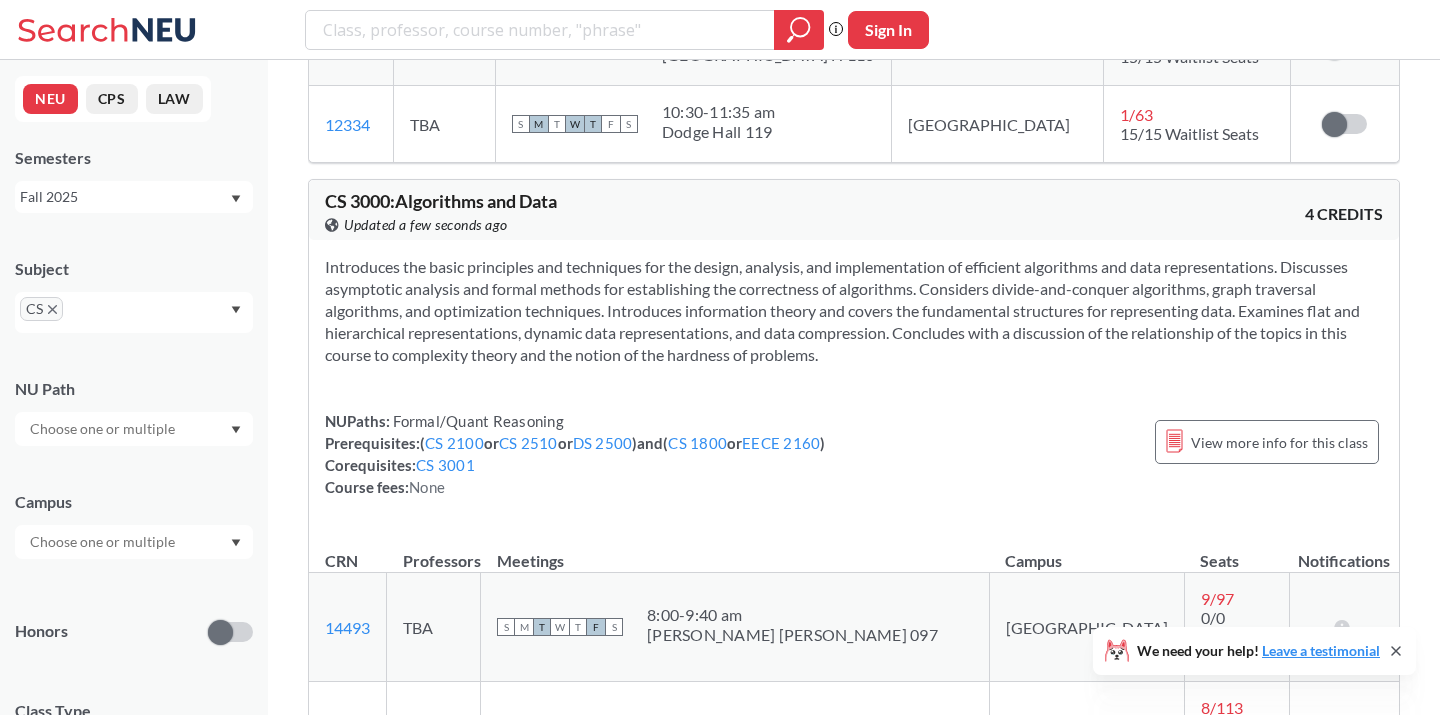 click on "Show all sections (2 more)" at bounding box center (854, 972) 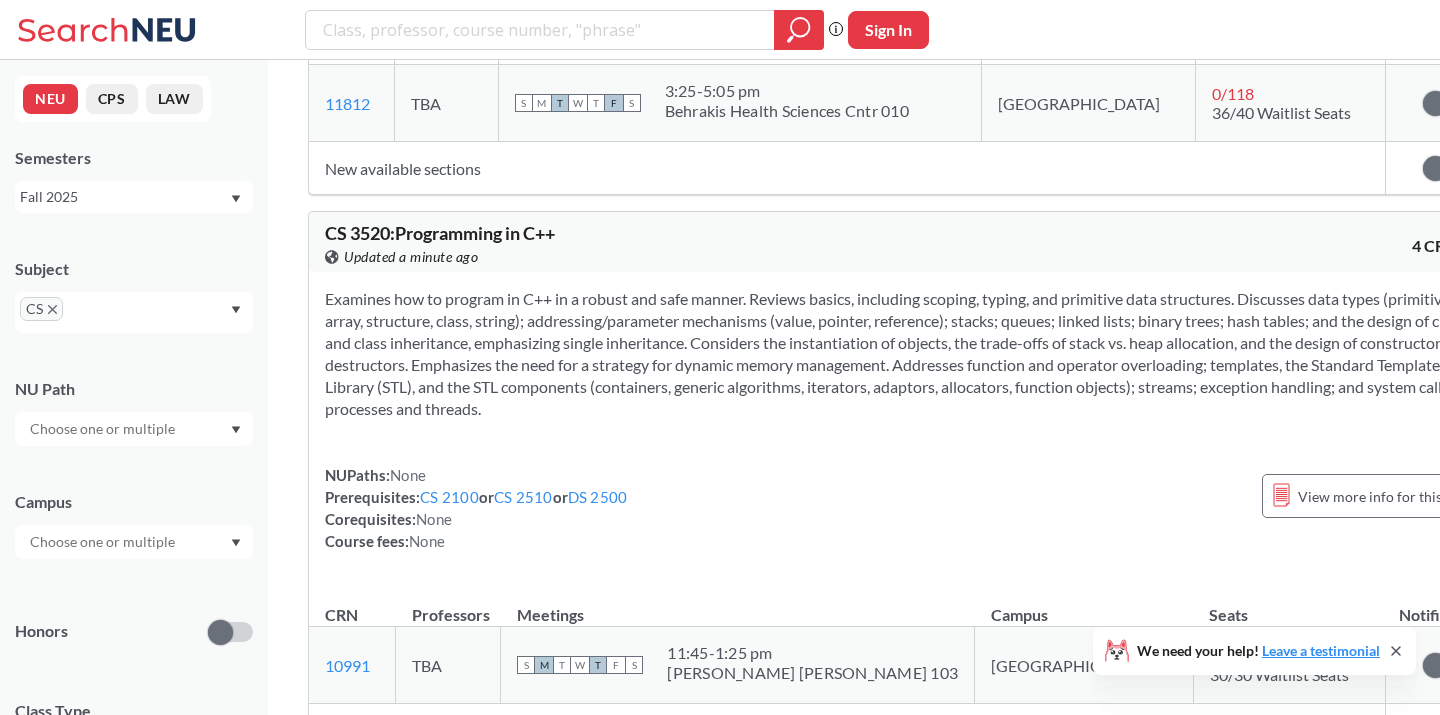 scroll, scrollTop: 11115, scrollLeft: 0, axis: vertical 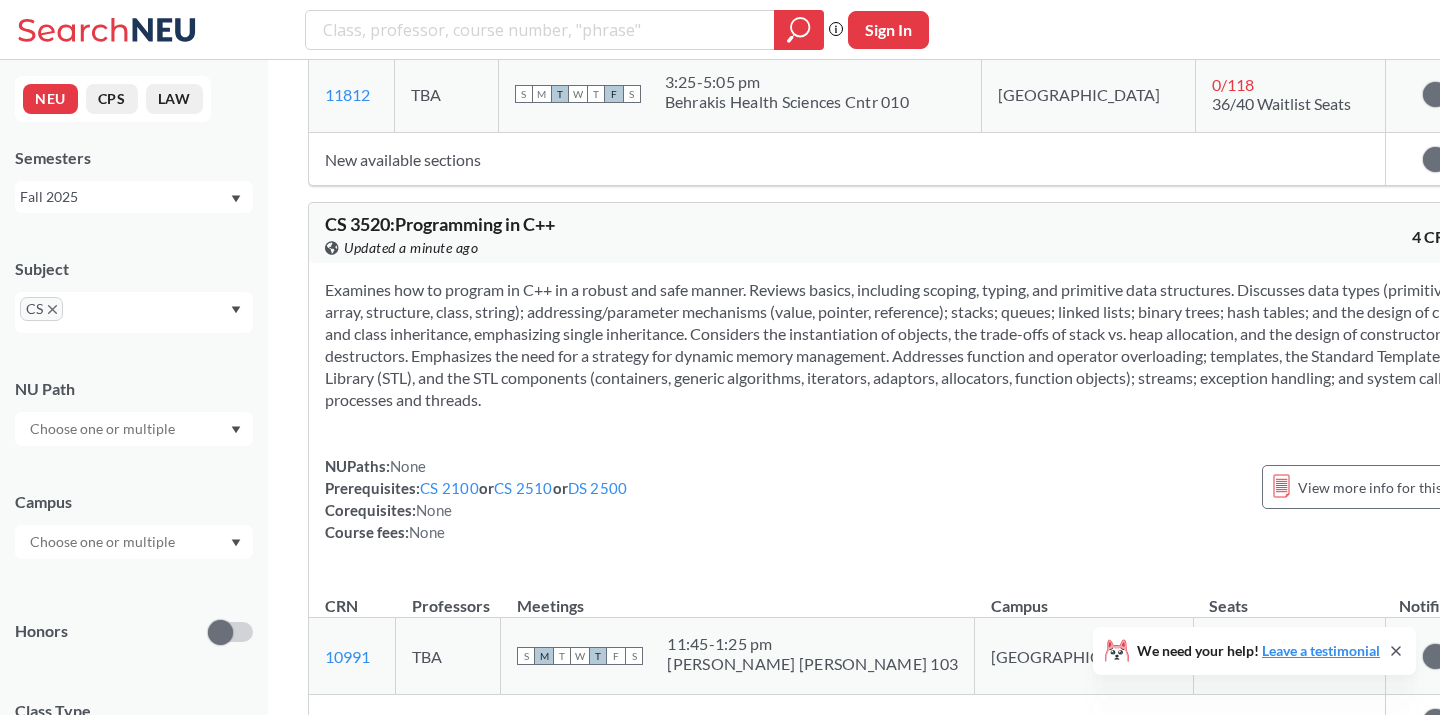 click on "Examines how to program in C++ in a robust and safe manner. Reviews basics, including scoping, typing, and primitive data structures. Discusses data types (primitive, array, structure, class, string); addressing/parameter mechanisms (value, pointer, reference); stacks; queues; linked lists; binary trees; hash tables; and the design of classes and class inheritance, emphasizing single inheritance. Considers the instantiation of objects, the trade-offs of stack vs. heap allocation, and the design of constructors and destructors. Emphasizes the need for a strategy for dynamic memory management. Addresses function and operator overloading; templates, the Standard Template Library (STL), and the STL components (containers, generic algorithms, iterators, adaptors, allocators, function objects); streams; exception handling; and system calls for processes and threads." at bounding box center [907, 345] 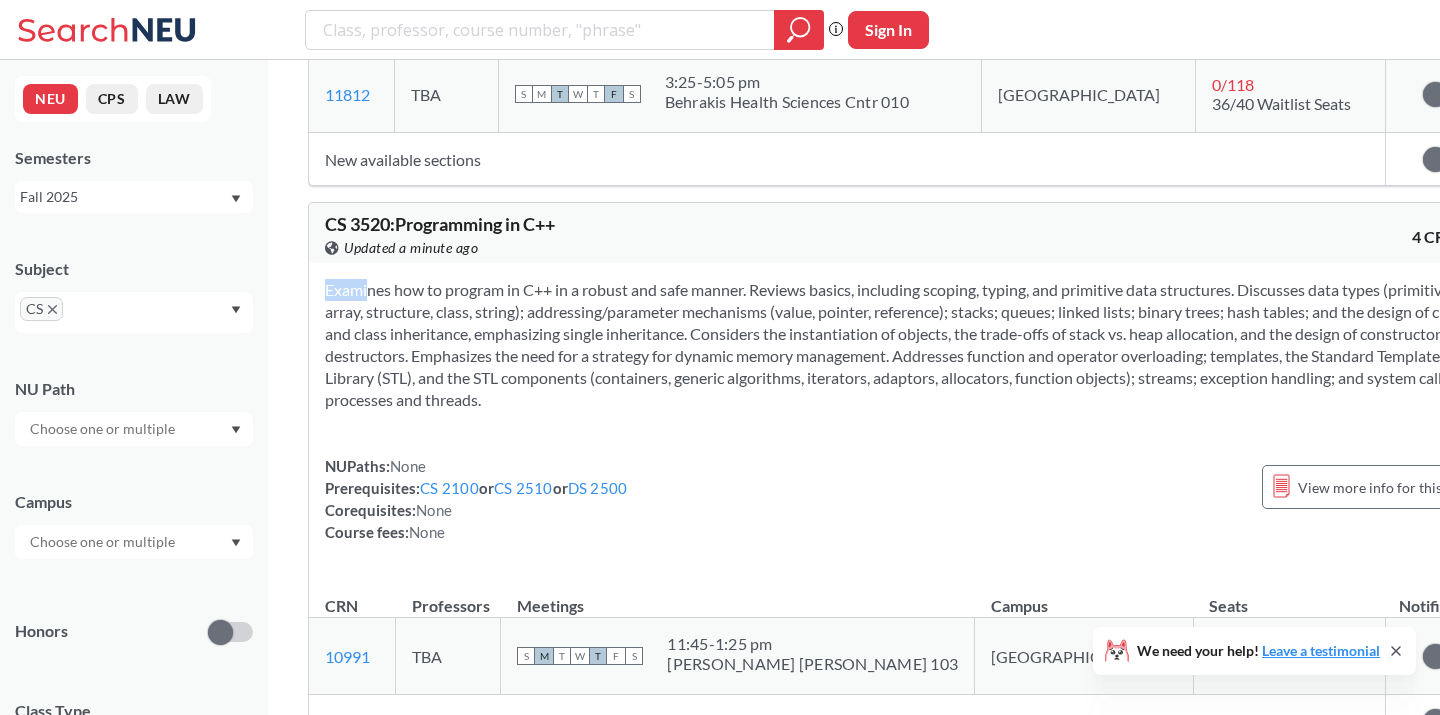 click on "Examines how to program in C++ in a robust and safe manner. Reviews basics, including scoping, typing, and primitive data structures. Discusses data types (primitive, array, structure, class, string); addressing/parameter mechanisms (value, pointer, reference); stacks; queues; linked lists; binary trees; hash tables; and the design of classes and class inheritance, emphasizing single inheritance. Considers the instantiation of objects, the trade-offs of stack vs. heap allocation, and the design of constructors and destructors. Emphasizes the need for a strategy for dynamic memory management. Addresses function and operator overloading; templates, the Standard Template Library (STL), and the STL components (containers, generic algorithms, iterators, adaptors, allocators, function objects); streams; exception handling; and system calls for processes and threads." at bounding box center [907, 345] 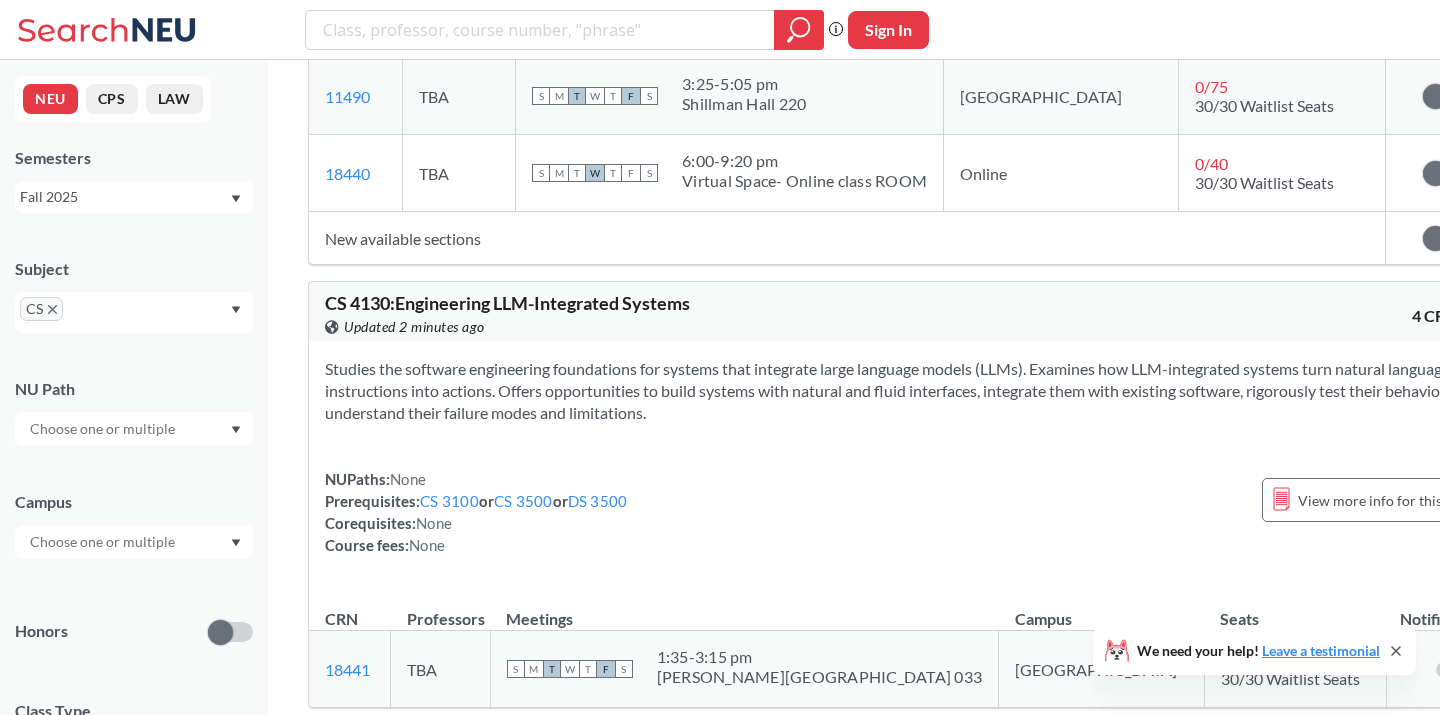 scroll, scrollTop: 15173, scrollLeft: 0, axis: vertical 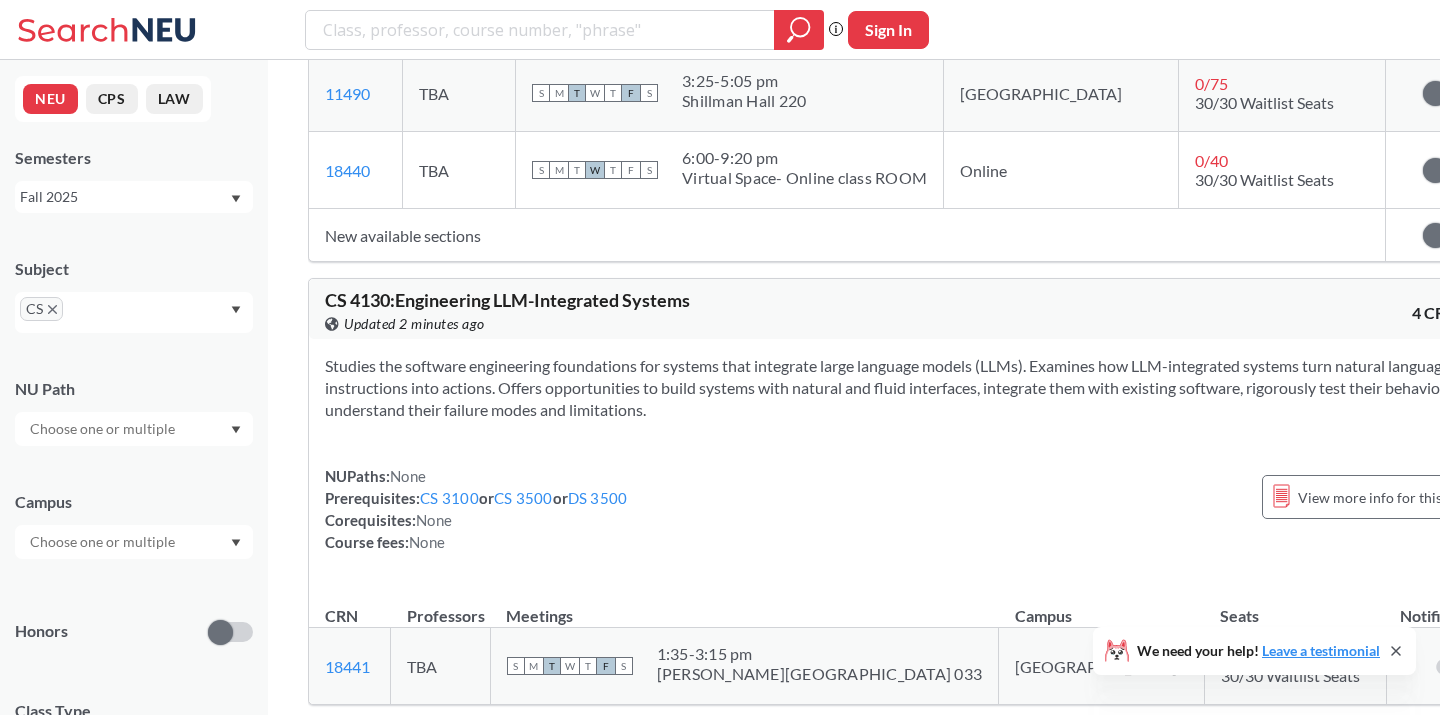 click on "Studies the software engineering foundations for systems that integrate large language models (LLMs). Examines how LLM-integrated systems turn natural language instructions into actions. Offers opportunities to build systems with natural and fluid interfaces, integrate them with existing software, rigorously test their behavior, and understand their failure modes and limitations." at bounding box center [907, 388] 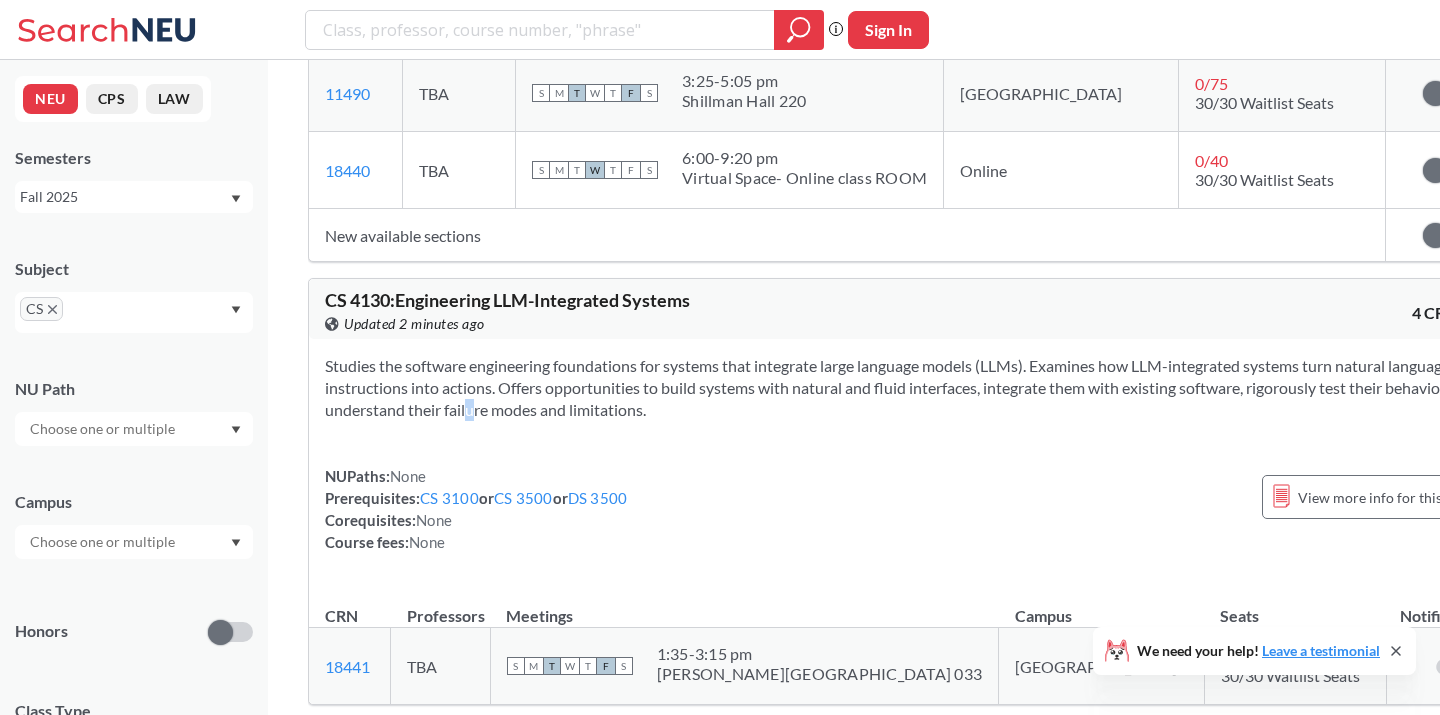 click on "Studies the software engineering foundations for systems that integrate large language models (LLMs). Examines how LLM-integrated systems turn natural language instructions into actions. Offers opportunities to build systems with natural and fluid interfaces, integrate them with existing software, rigorously test their behavior, and understand their failure modes and limitations." at bounding box center [907, 388] 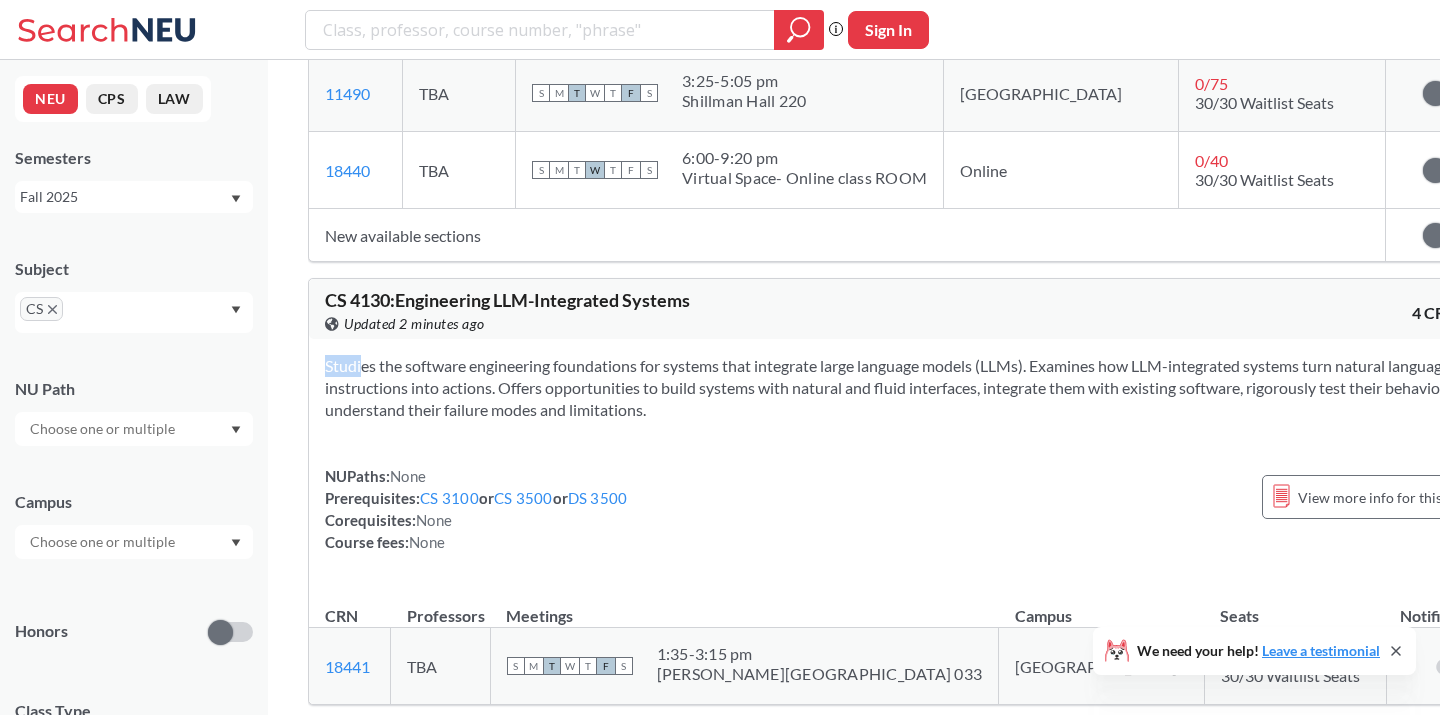 click on "Studies the software engineering foundations for systems that integrate large language models (LLMs). Examines how LLM-integrated systems turn natural language instructions into actions. Offers opportunities to build systems with natural and fluid interfaces, integrate them with existing software, rigorously test their behavior, and understand their failure modes and limitations." at bounding box center (907, 388) 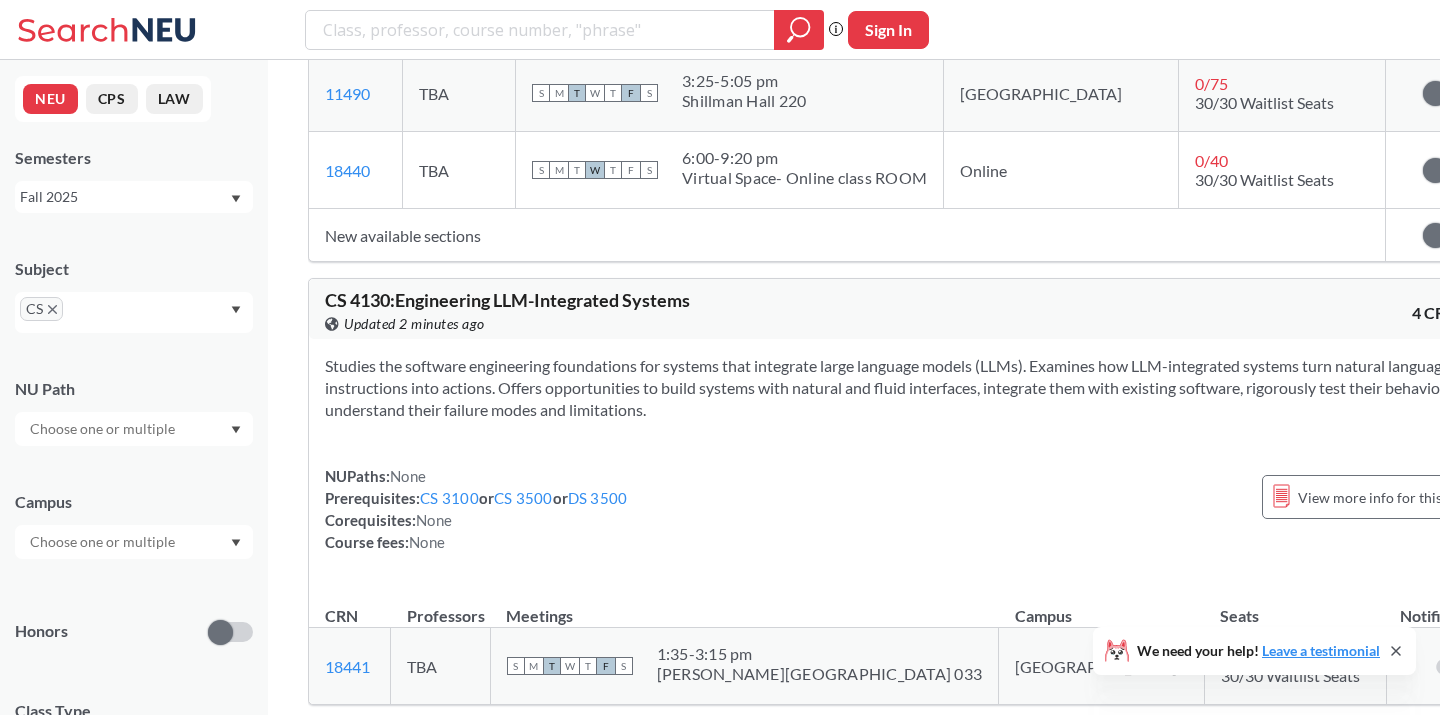 click on "Studies the software engineering foundations for systems that integrate large language models (LLMs). Examines how LLM-integrated systems turn natural language instructions into actions. Offers opportunities to build systems with natural and fluid interfaces, integrate them with existing software, rigorously test their behavior, and understand their failure modes and limitations." at bounding box center (907, 388) 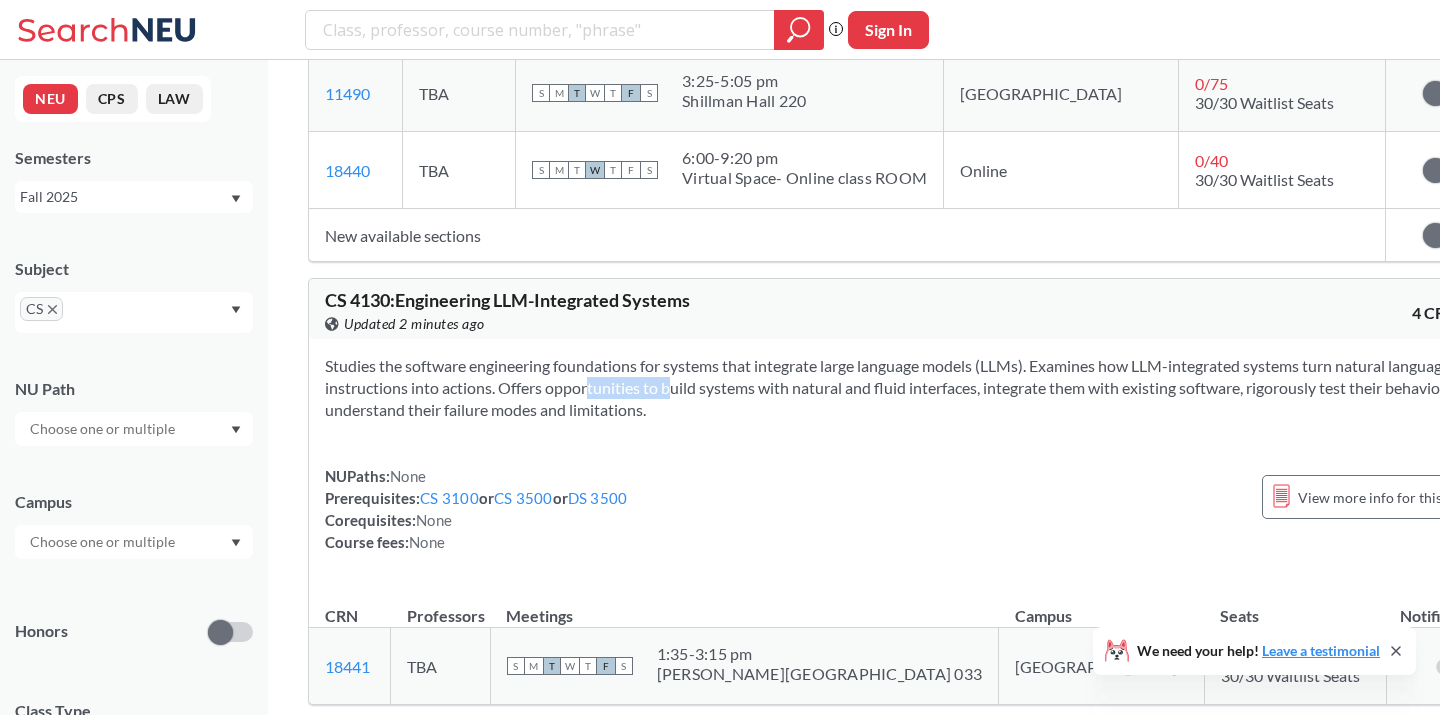click on "Studies the software engineering foundations for systems that integrate large language models (LLMs). Examines how LLM-integrated systems turn natural language instructions into actions. Offers opportunities to build systems with natural and fluid interfaces, integrate them with existing software, rigorously test their behavior, and understand their failure modes and limitations." at bounding box center (907, 388) 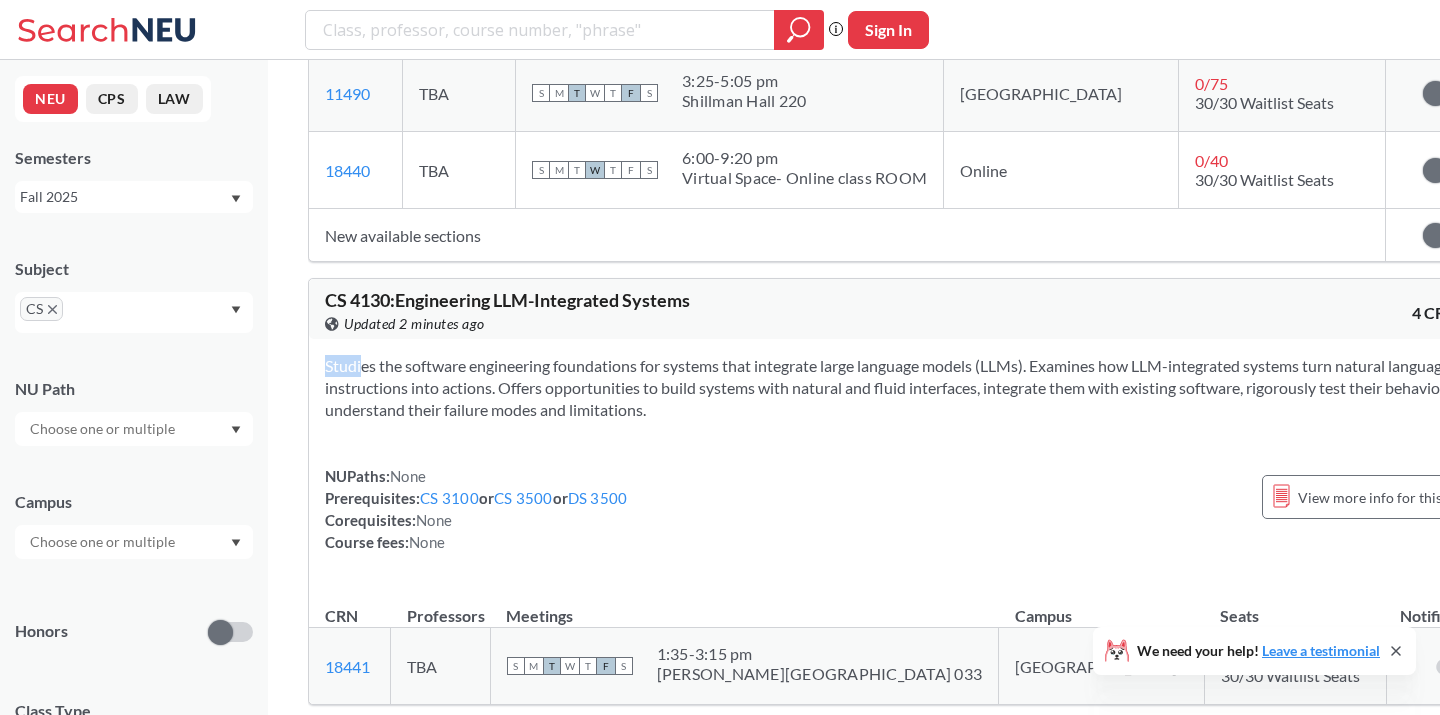 click on "Studies the software engineering foundations for systems that integrate large language models (LLMs). Examines how LLM-integrated systems turn natural language instructions into actions. Offers opportunities to build systems with natural and fluid interfaces, integrate them with existing software, rigorously test their behavior, and understand their failure modes and limitations." at bounding box center (907, 388) 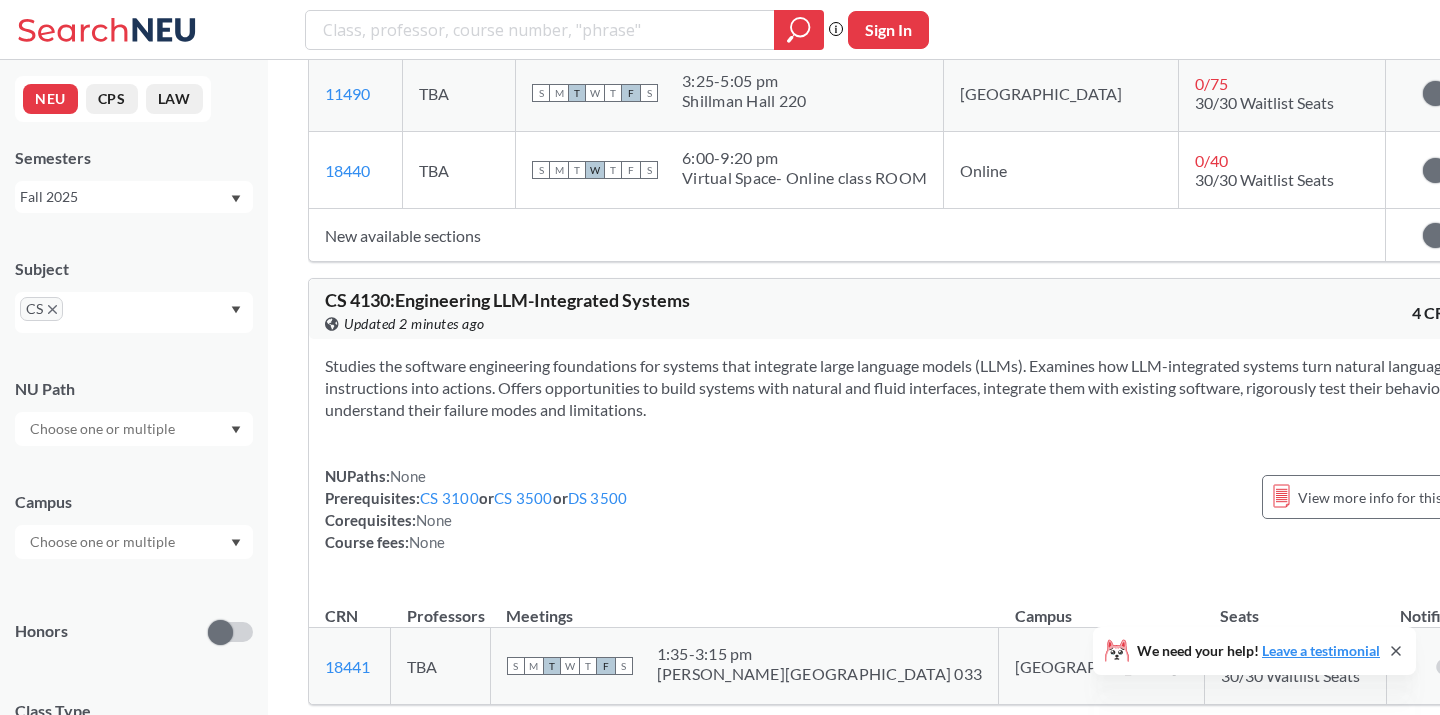 click on "Studies the software engineering foundations for systems that integrate large language models (LLMs). Examines how LLM-integrated systems turn natural language instructions into actions. Offers opportunities to build systems with natural and fluid interfaces, integrate them with existing software, rigorously test their behavior, and understand their failure modes and limitations." at bounding box center (907, 388) 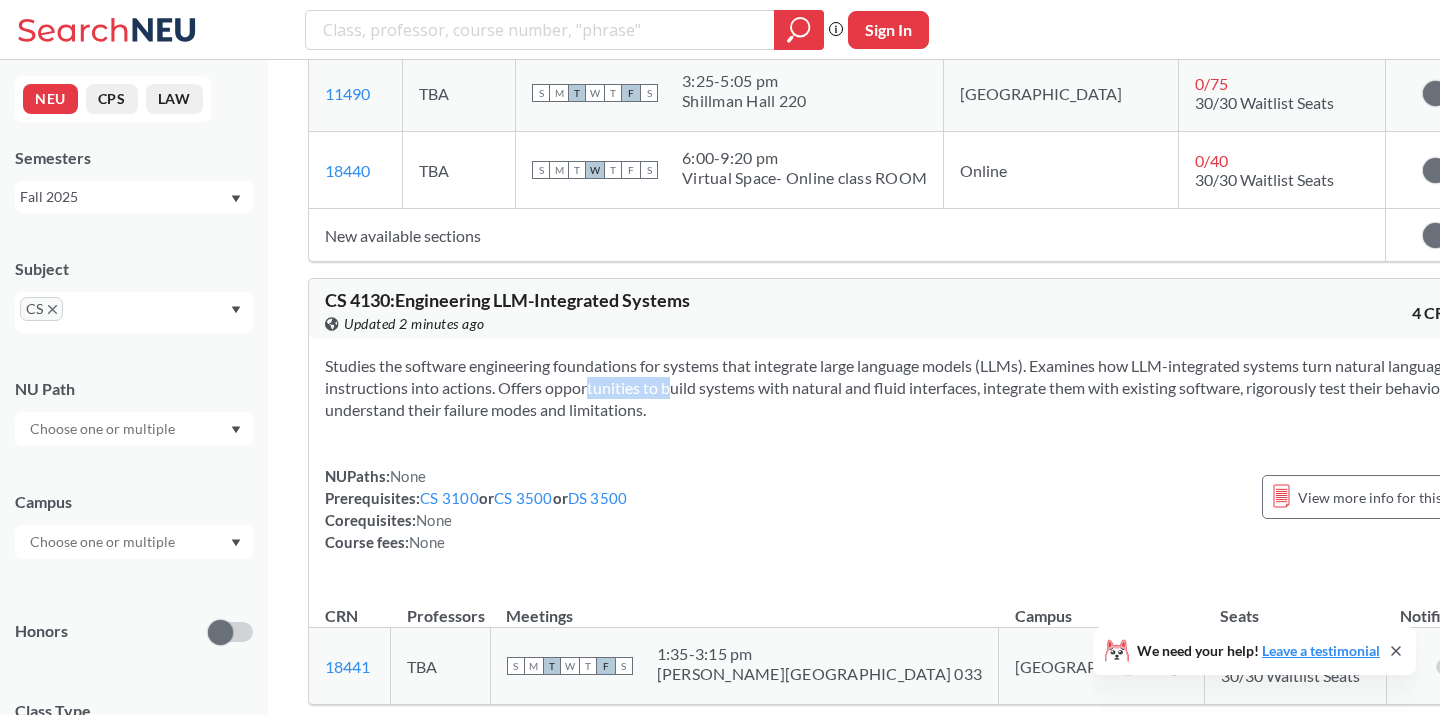 click on "Studies the software engineering foundations for systems that integrate large language models (LLMs). Examines how LLM-integrated systems turn natural language instructions into actions. Offers opportunities to build systems with natural and fluid interfaces, integrate them with existing software, rigorously test their behavior, and understand their failure modes and limitations." at bounding box center (907, 388) 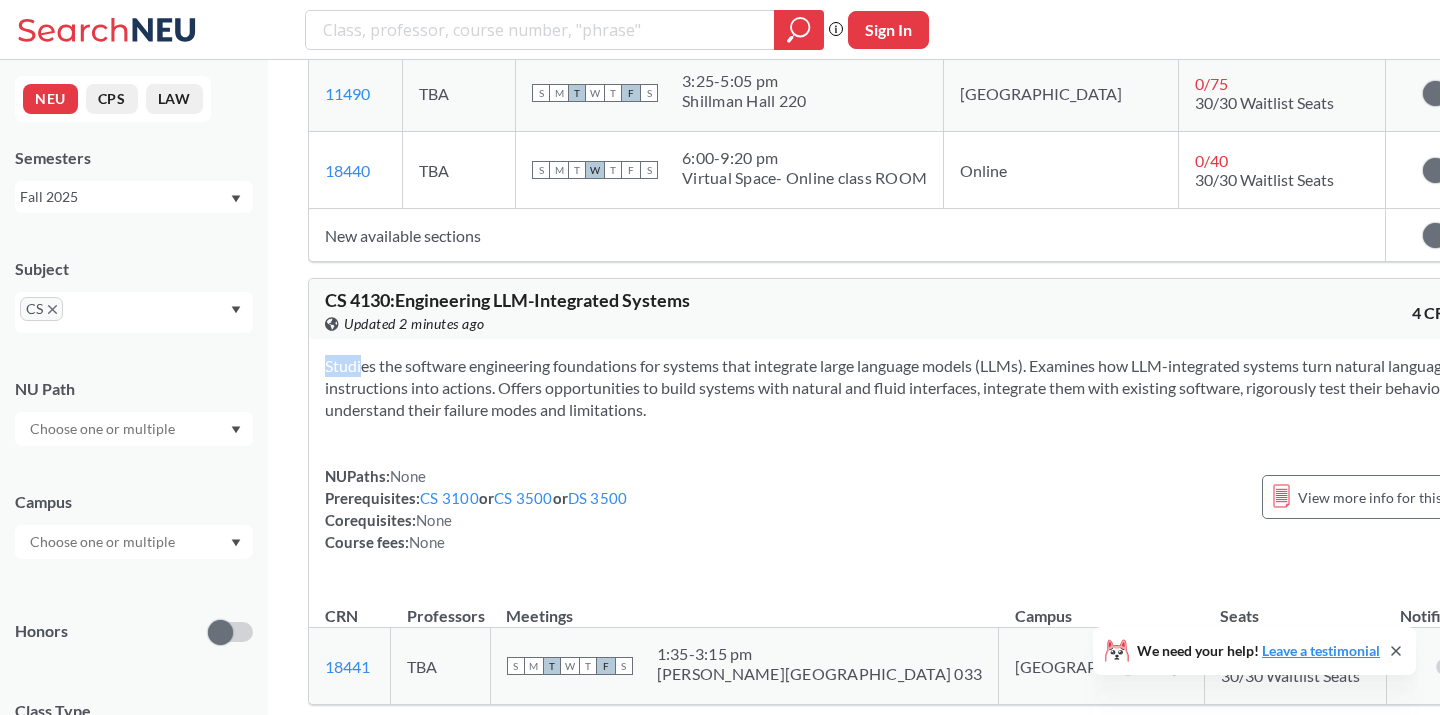 click on "Studies the software engineering foundations for systems that integrate large language models (LLMs). Examines how LLM-integrated systems turn natural language instructions into actions. Offers opportunities to build systems with natural and fluid interfaces, integrate them with existing software, rigorously test their behavior, and understand their failure modes and limitations." at bounding box center [907, 388] 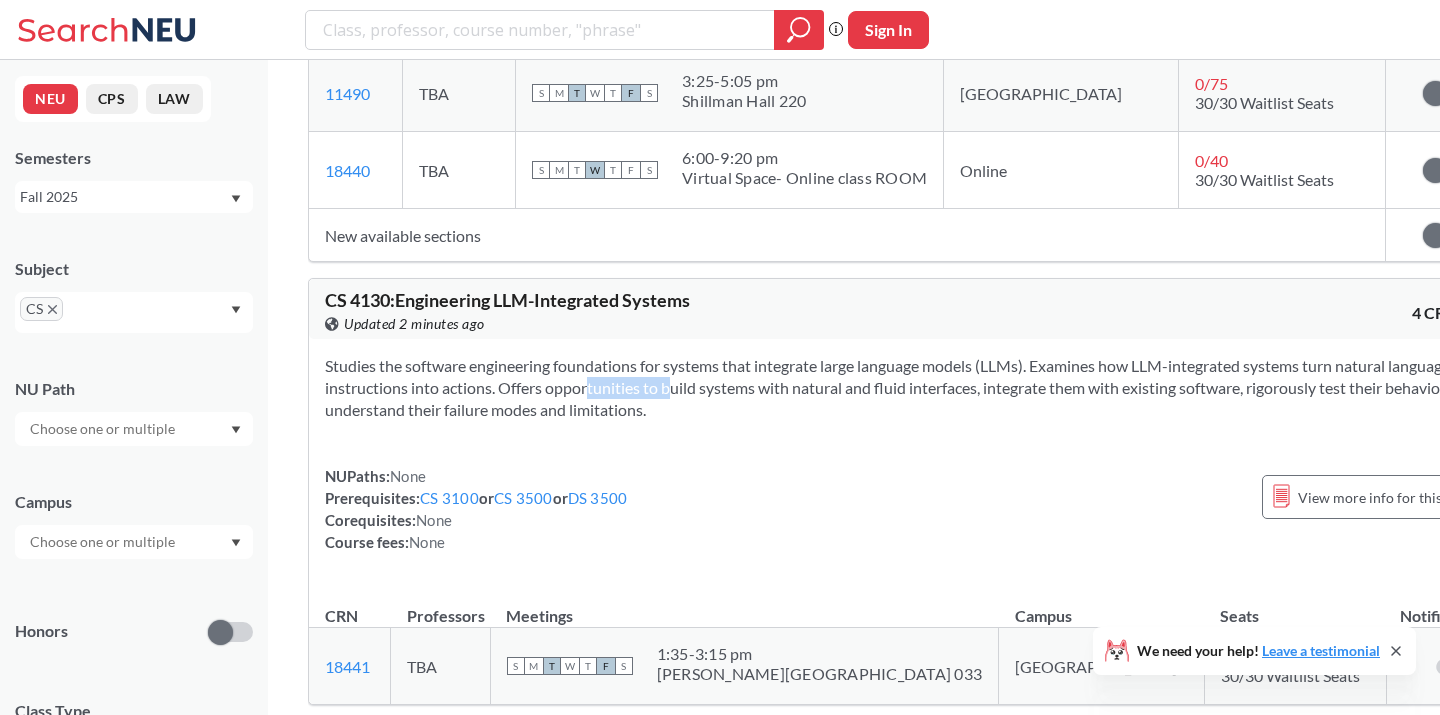 click on "Studies the software engineering foundations for systems that integrate large language models (LLMs). Examines how LLM-integrated systems turn natural language instructions into actions. Offers opportunities to build systems with natural and fluid interfaces, integrate them with existing software, rigorously test their behavior, and understand their failure modes and limitations." at bounding box center (907, 388) 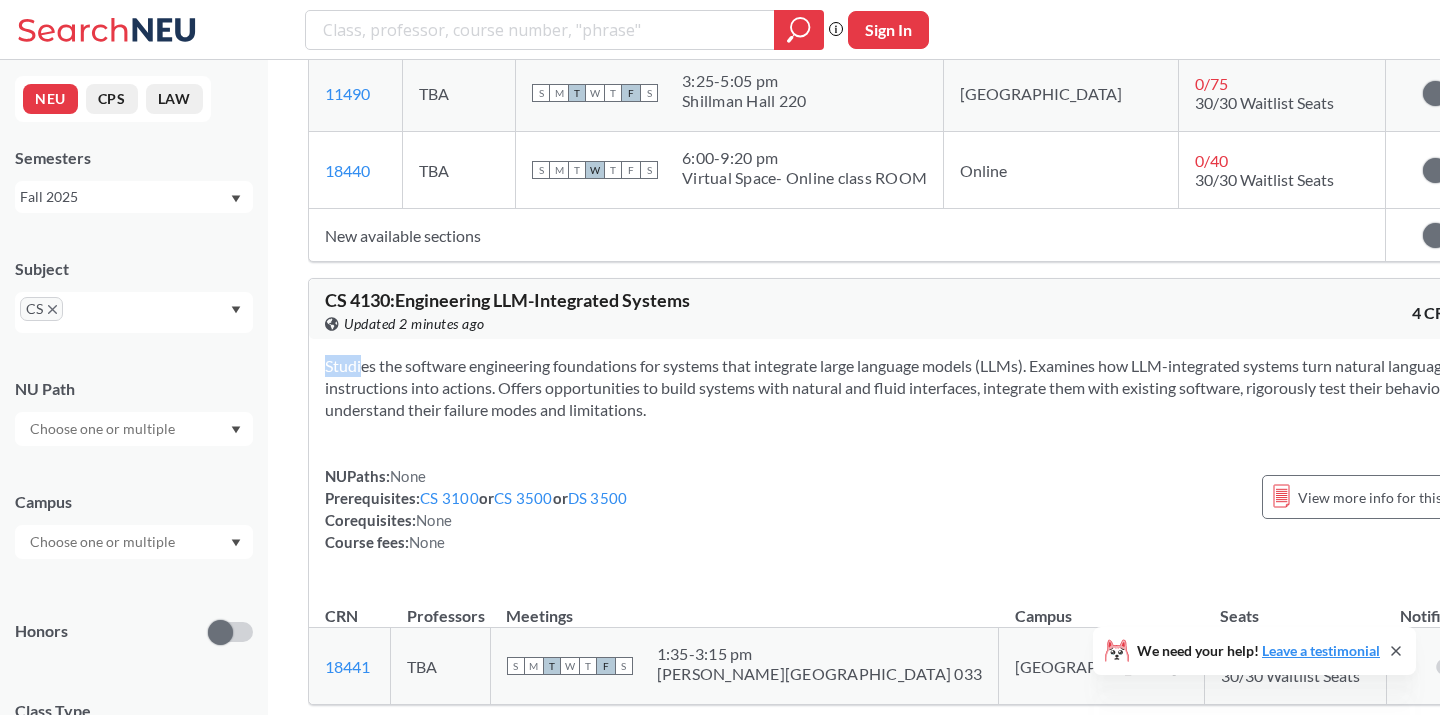 click on "Studies the software engineering foundations for systems that integrate large language models (LLMs). Examines how LLM-integrated systems turn natural language instructions into actions. Offers opportunities to build systems with natural and fluid interfaces, integrate them with existing software, rigorously test their behavior, and understand their failure modes and limitations." at bounding box center (907, 388) 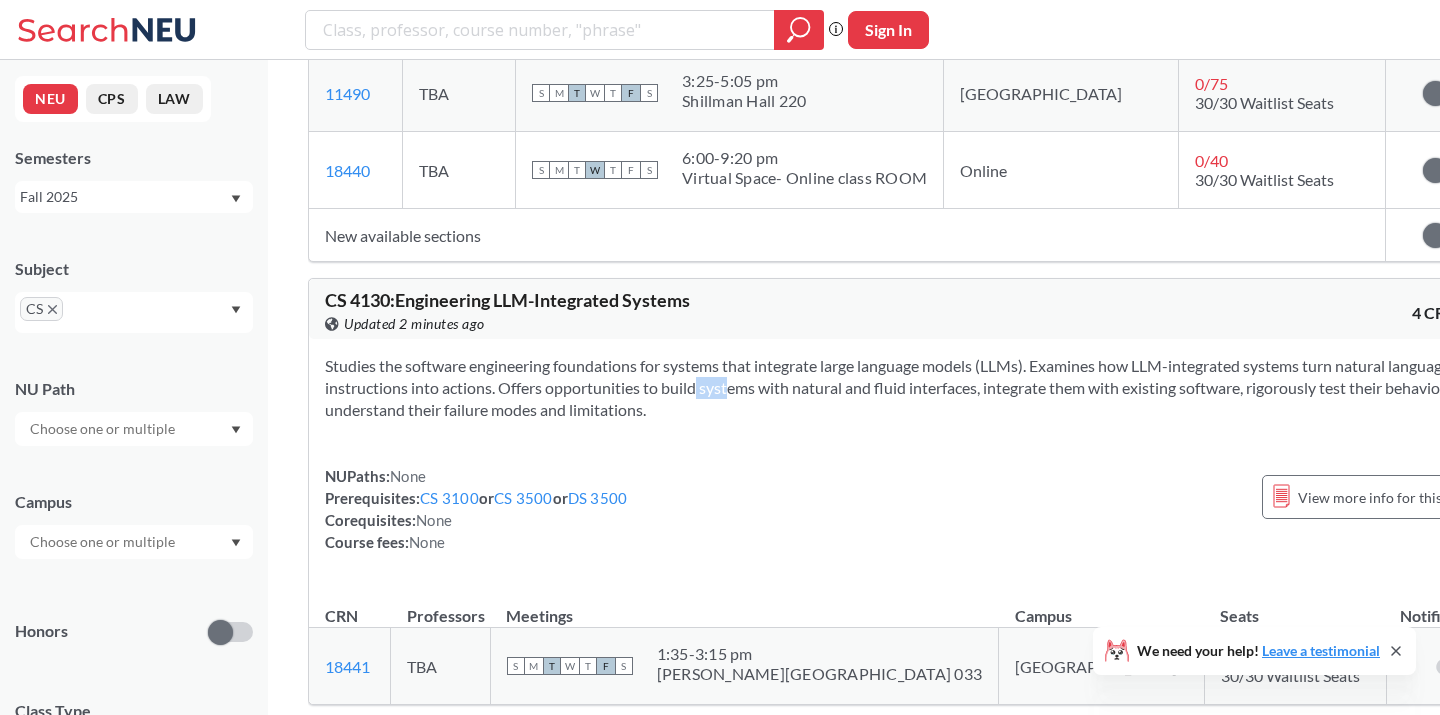 click on "Studies the software engineering foundations for systems that integrate large language models (LLMs). Examines how LLM-integrated systems turn natural language instructions into actions. Offers opportunities to build systems with natural and fluid interfaces, integrate them with existing software, rigorously test their behavior, and understand their failure modes and limitations." at bounding box center [907, 388] 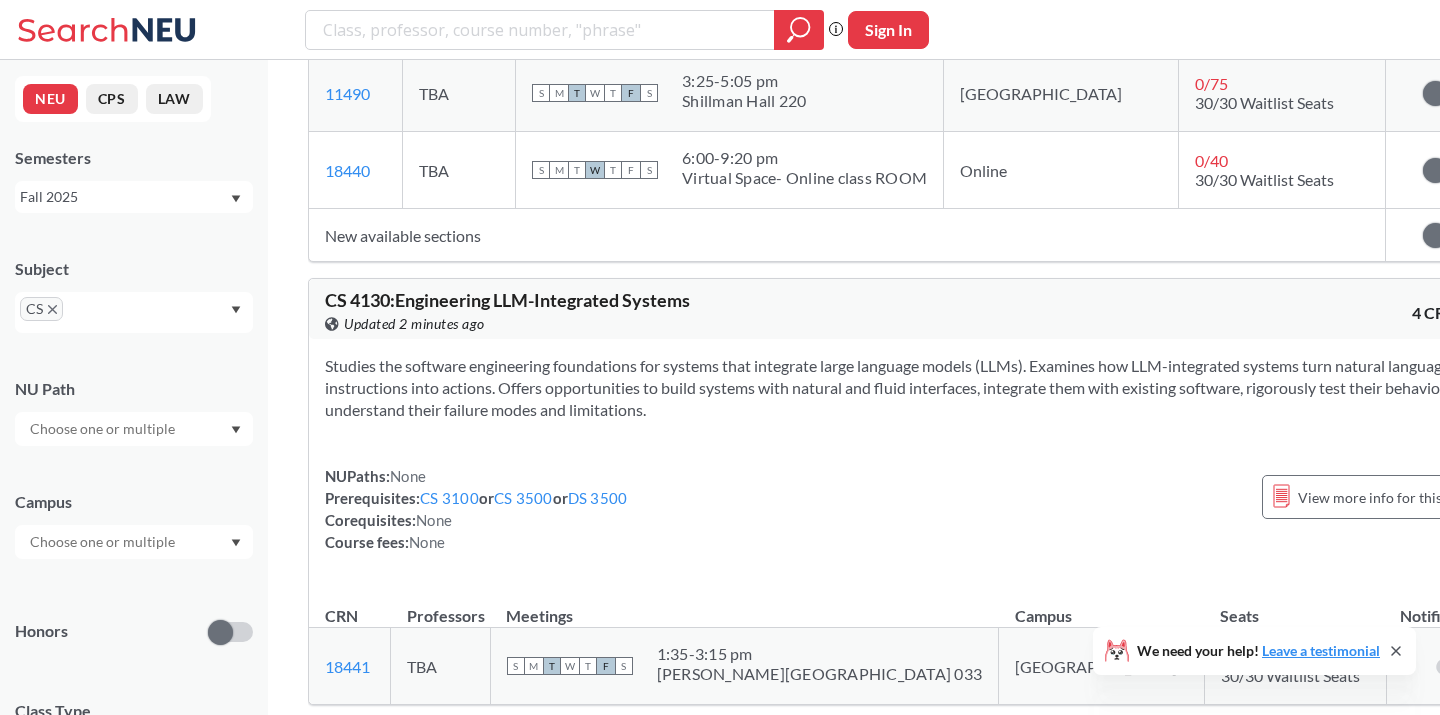 click on "Studies the software engineering foundations for systems that integrate large language models (LLMs). Examines how LLM-integrated systems turn natural language instructions into actions. Offers opportunities to build systems with natural and fluid interfaces, integrate them with existing software, rigorously test their behavior, and understand their failure modes and limitations." at bounding box center (907, 388) 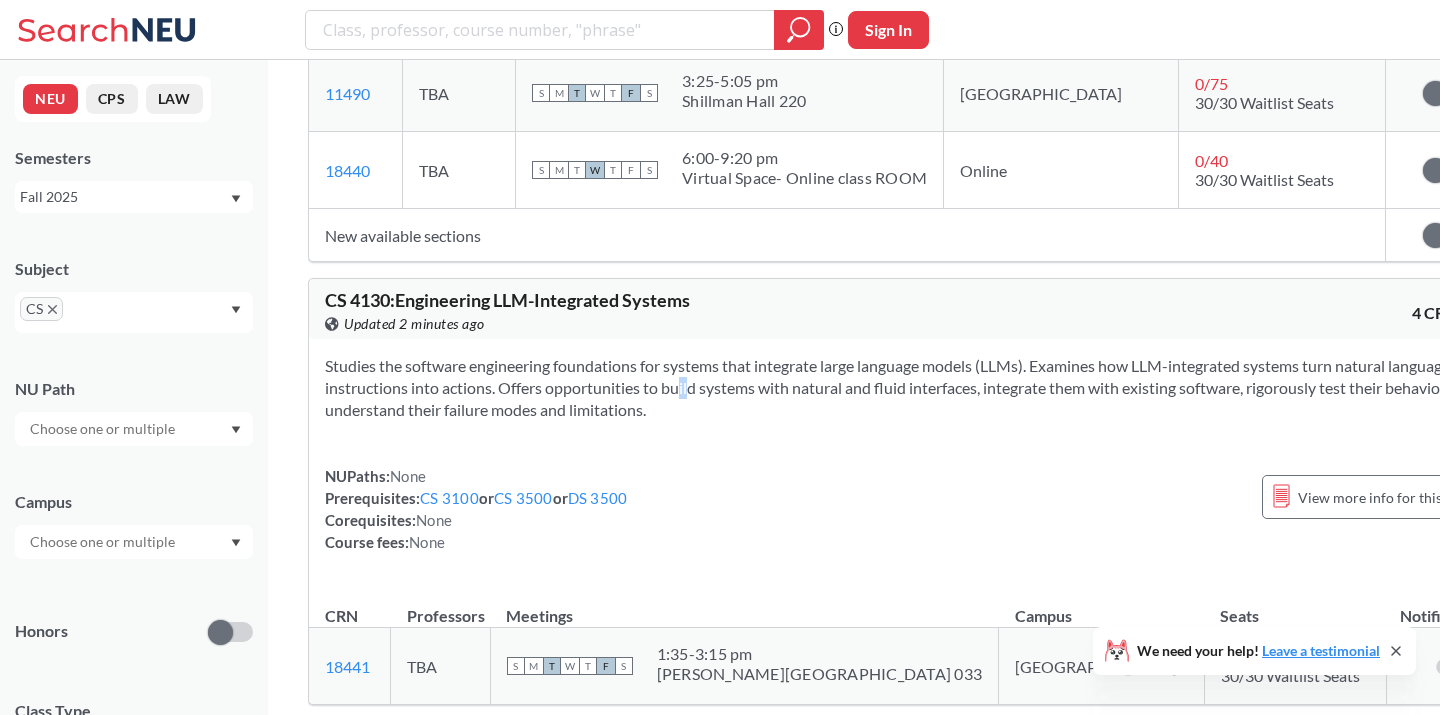 click on "Studies the software engineering foundations for systems that integrate large language models (LLMs). Examines how LLM-integrated systems turn natural language instructions into actions. Offers opportunities to build systems with natural and fluid interfaces, integrate them with existing software, rigorously test their behavior, and understand their failure modes and limitations." at bounding box center [907, 388] 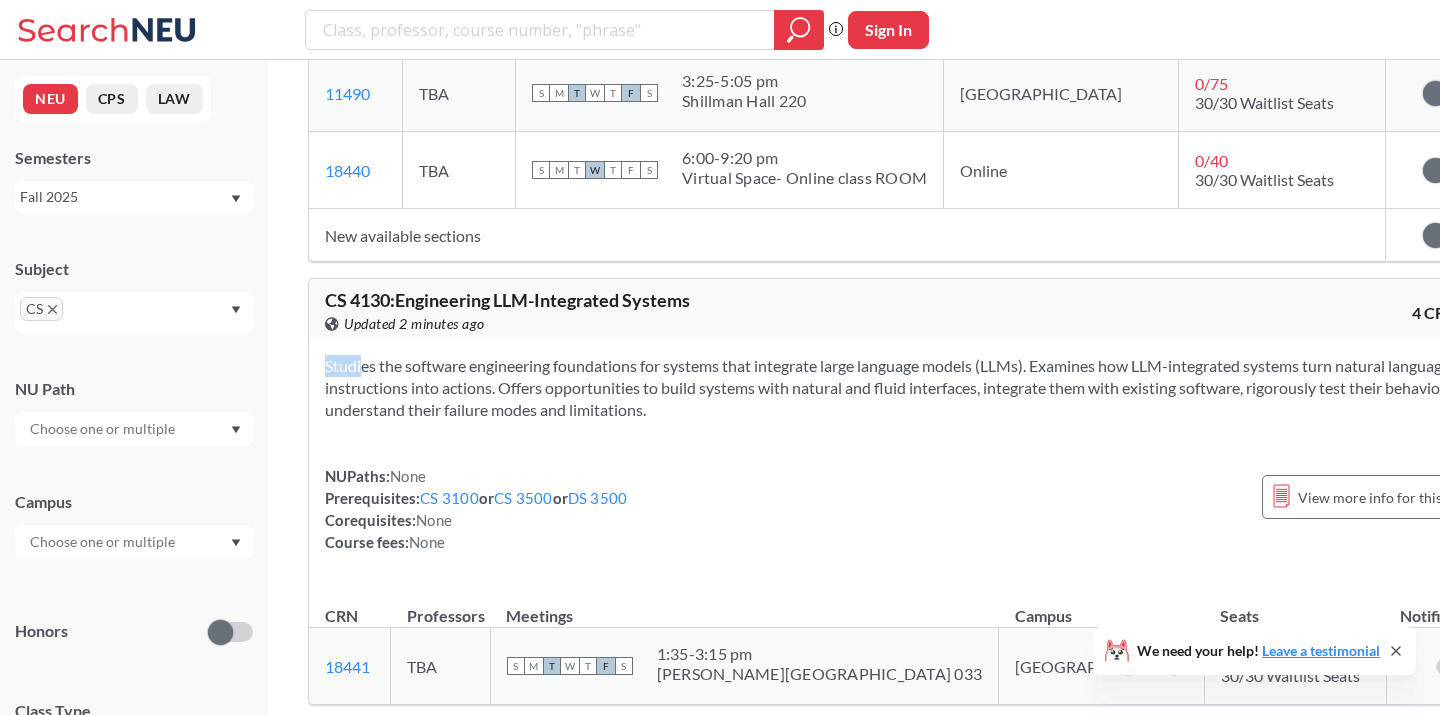 click on "Studies the software engineering foundations for systems that integrate large language models (LLMs). Examines how LLM-integrated systems turn natural language instructions into actions. Offers opportunities to build systems with natural and fluid interfaces, integrate them with existing software, rigorously test their behavior, and understand their failure modes and limitations." at bounding box center (907, 388) 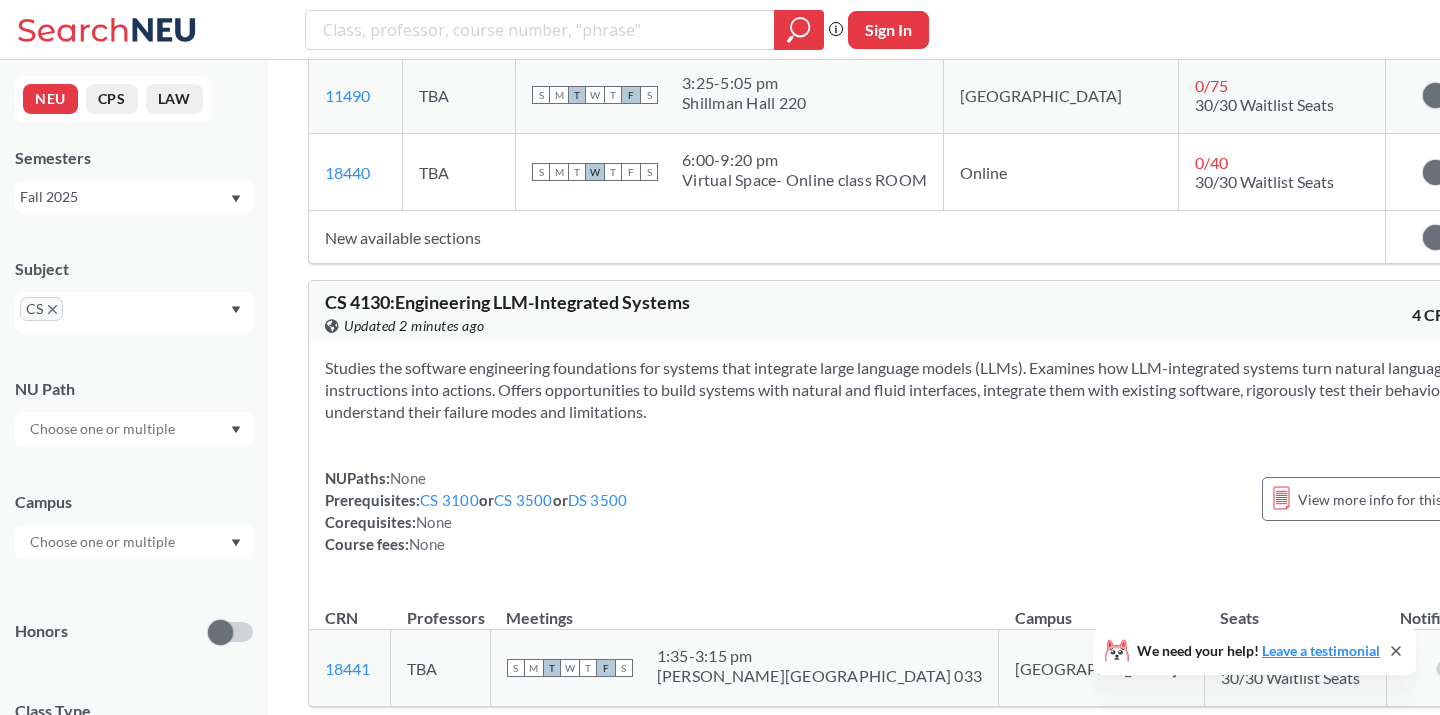 scroll, scrollTop: 15166, scrollLeft: 0, axis: vertical 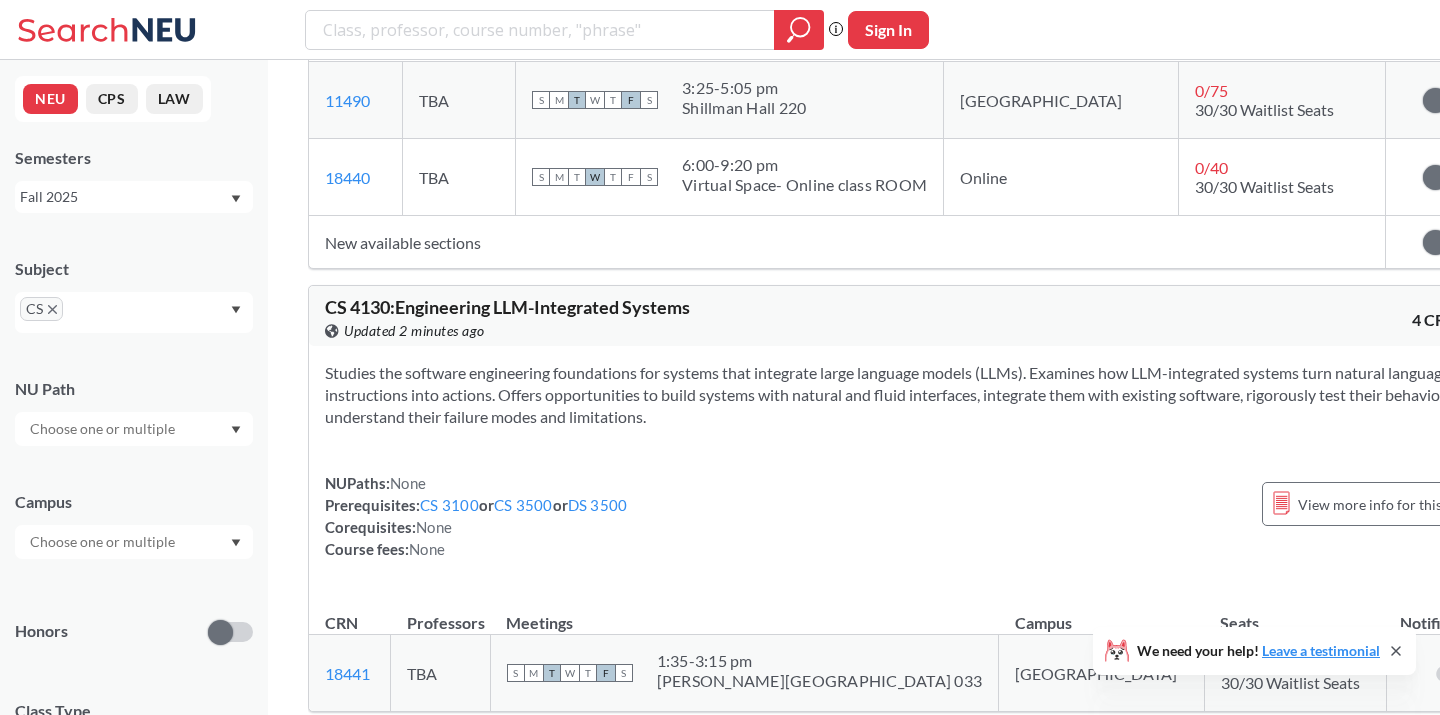 click on "Studies the software engineering foundations for systems that integrate large language models (LLMs). Examines how LLM-integrated systems turn natural language instructions into actions. Offers opportunities to build systems with natural and fluid interfaces, integrate them with existing software, rigorously test their behavior, and understand their failure modes and limitations." at bounding box center [907, 395] 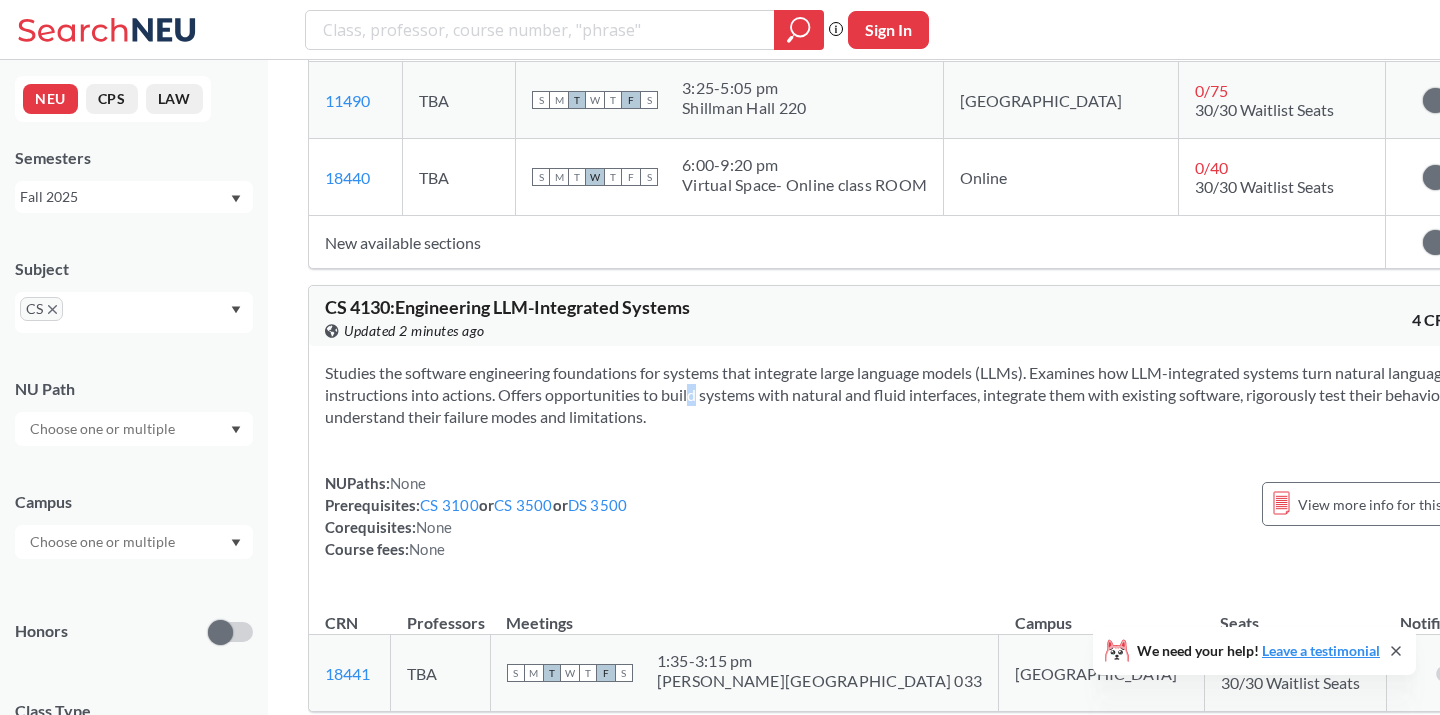 click on "Studies the software engineering foundations for systems that integrate large language models (LLMs). Examines how LLM-integrated systems turn natural language instructions into actions. Offers opportunities to build systems with natural and fluid interfaces, integrate them with existing software, rigorously test their behavior, and understand their failure modes and limitations." at bounding box center [907, 395] 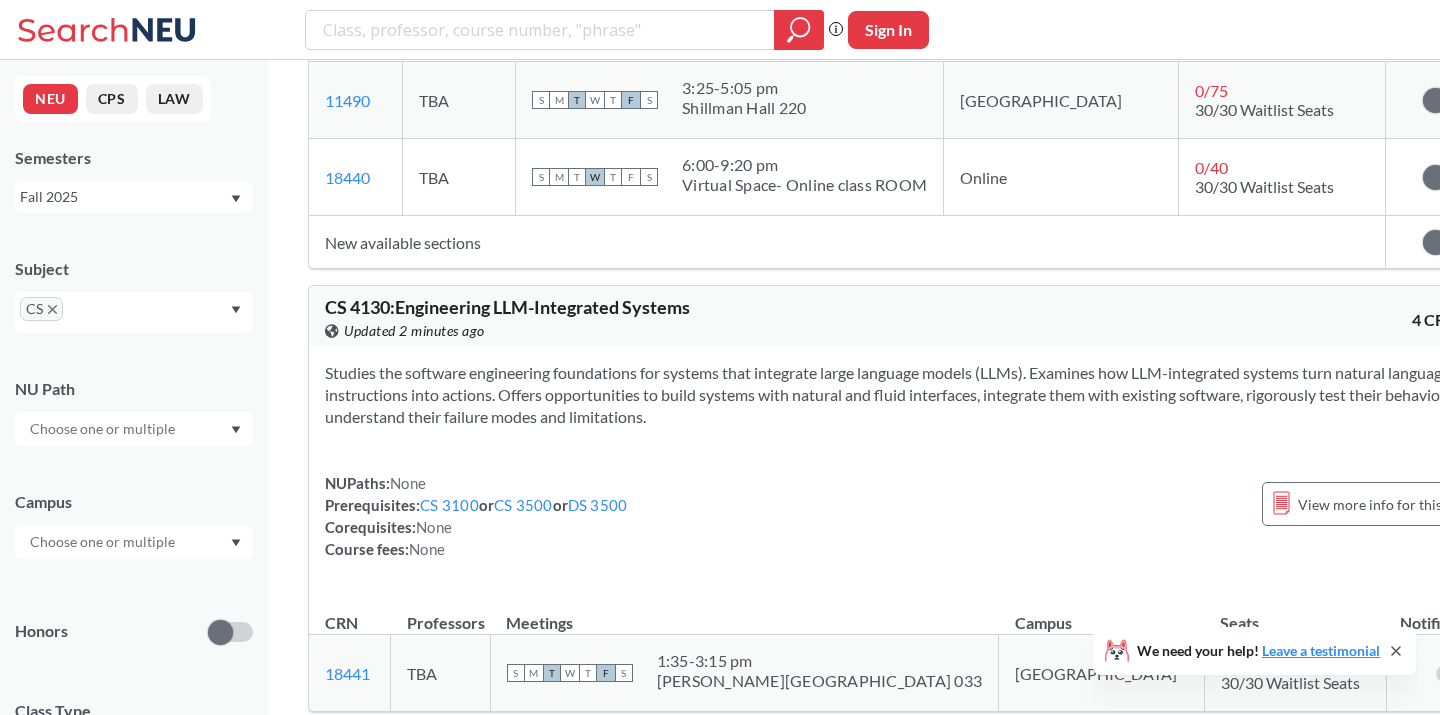 click on "Studies the software engineering foundations for systems that integrate large language models (LLMs). Examines how LLM-integrated systems turn natural language instructions into actions. Offers opportunities to build systems with natural and fluid interfaces, integrate them with existing software, rigorously test their behavior, and understand their failure modes and limitations." at bounding box center (907, 395) 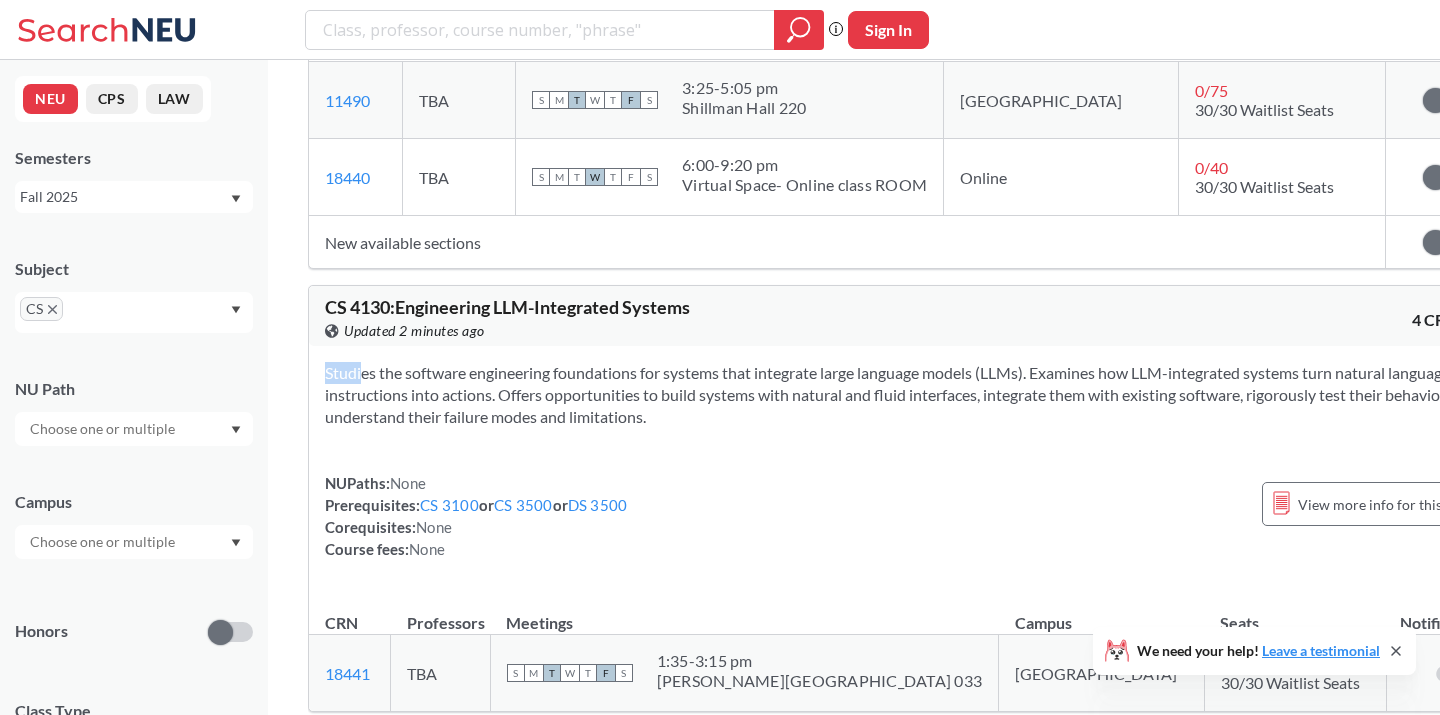 click on "Studies the software engineering foundations for systems that integrate large language models (LLMs). Examines how LLM-integrated systems turn natural language instructions into actions. Offers opportunities to build systems with natural and fluid interfaces, integrate them with existing software, rigorously test their behavior, and understand their failure modes and limitations." at bounding box center [907, 395] 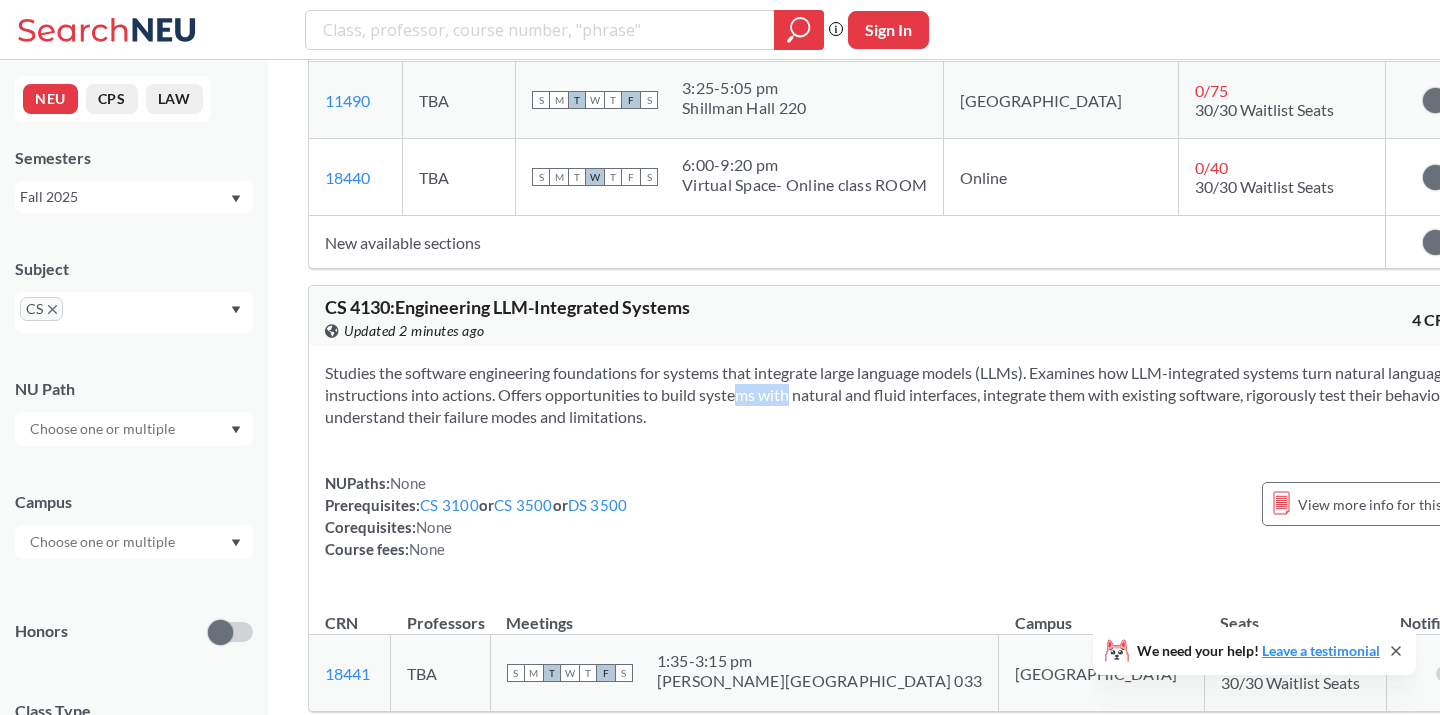click on "Studies the software engineering foundations for systems that integrate large language models (LLMs). Examines how LLM-integrated systems turn natural language instructions into actions. Offers opportunities to build systems with natural and fluid interfaces, integrate them with existing software, rigorously test their behavior, and understand their failure modes and limitations." at bounding box center [907, 395] 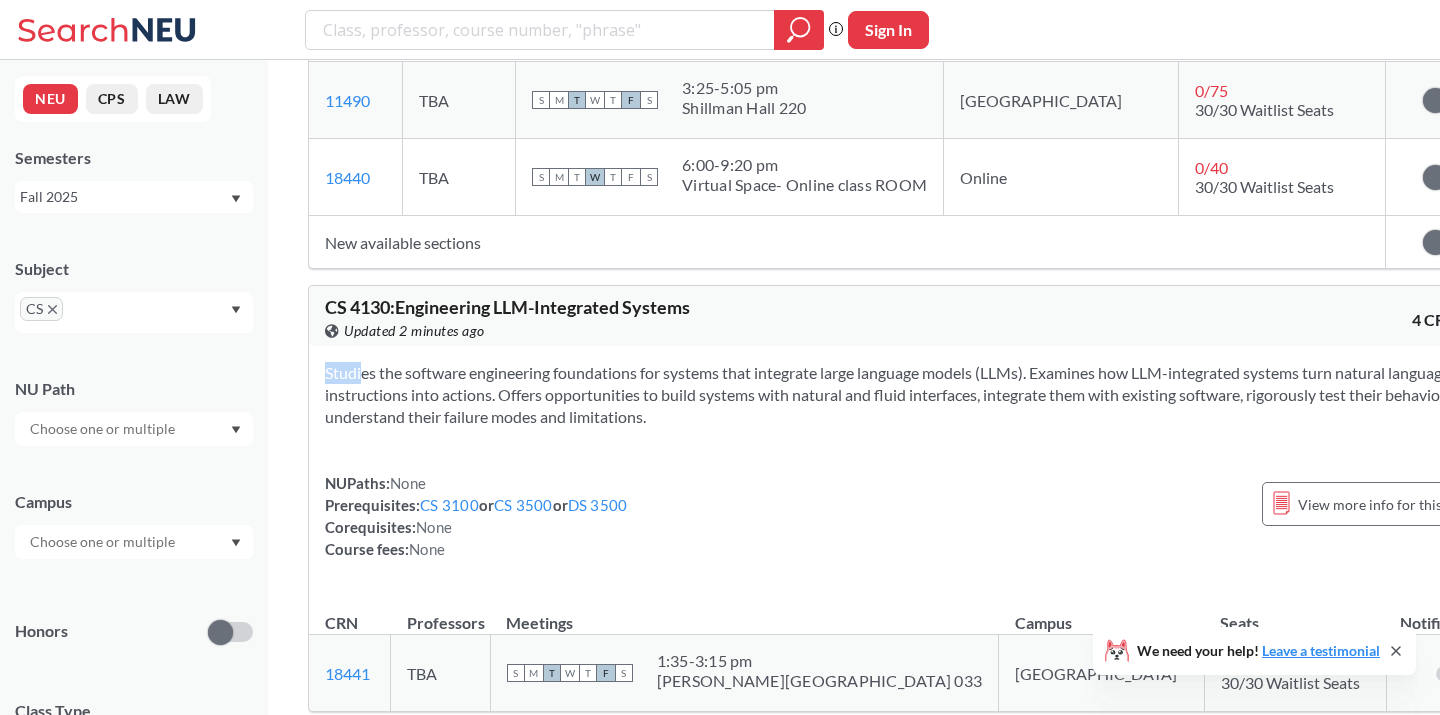 click on "Studies the software engineering foundations for systems that integrate large language models (LLMs). Examines how LLM-integrated systems turn natural language instructions into actions. Offers opportunities to build systems with natural and fluid interfaces, integrate them with existing software, rigorously test their behavior, and understand their failure modes and limitations." at bounding box center (907, 395) 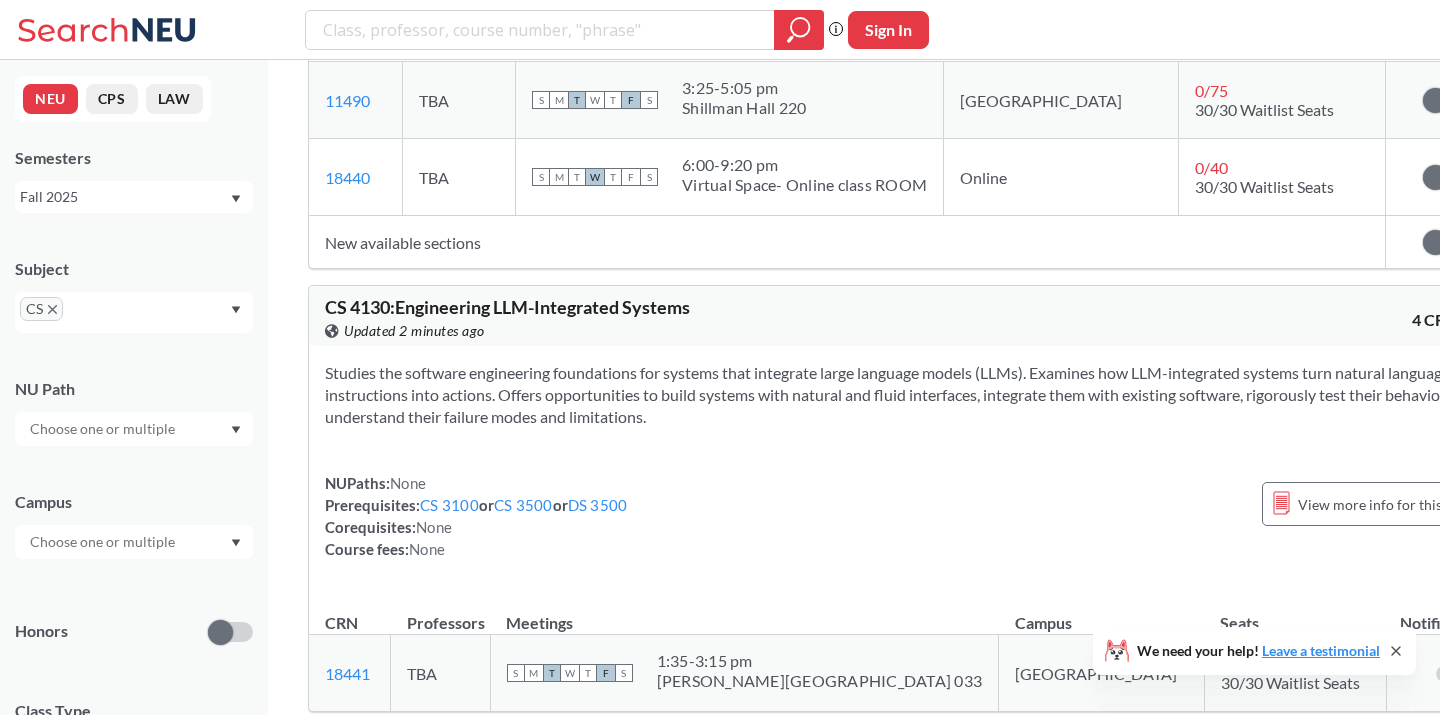click on "Studies the software engineering foundations for systems that integrate large language models (LLMs). Examines how LLM-integrated systems turn natural language instructions into actions. Offers opportunities to build systems with natural and fluid interfaces, integrate them with existing software, rigorously test their behavior, and understand their failure modes and limitations." at bounding box center [907, 395] 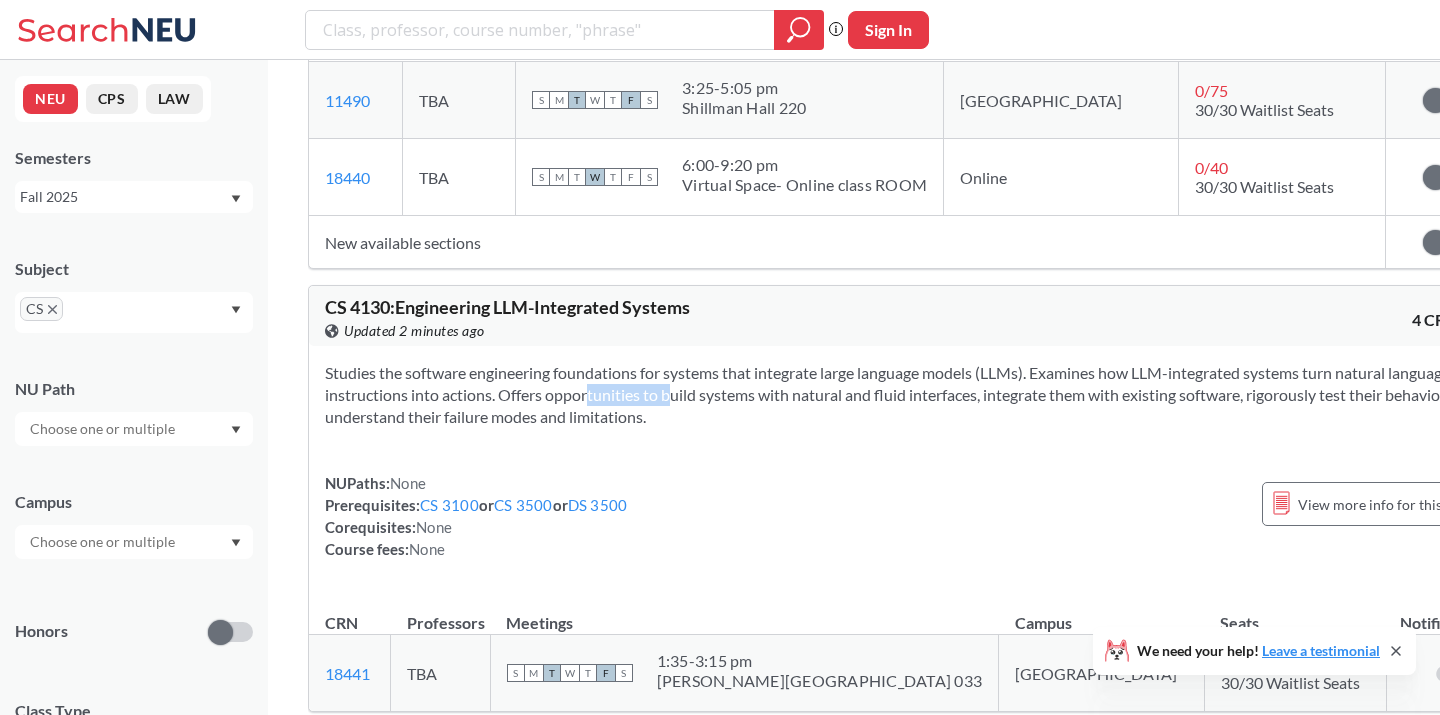 click on "Studies the software engineering foundations for systems that integrate large language models (LLMs). Examines how LLM-integrated systems turn natural language instructions into actions. Offers opportunities to build systems with natural and fluid interfaces, integrate them with existing software, rigorously test their behavior, and understand their failure modes and limitations." at bounding box center [907, 395] 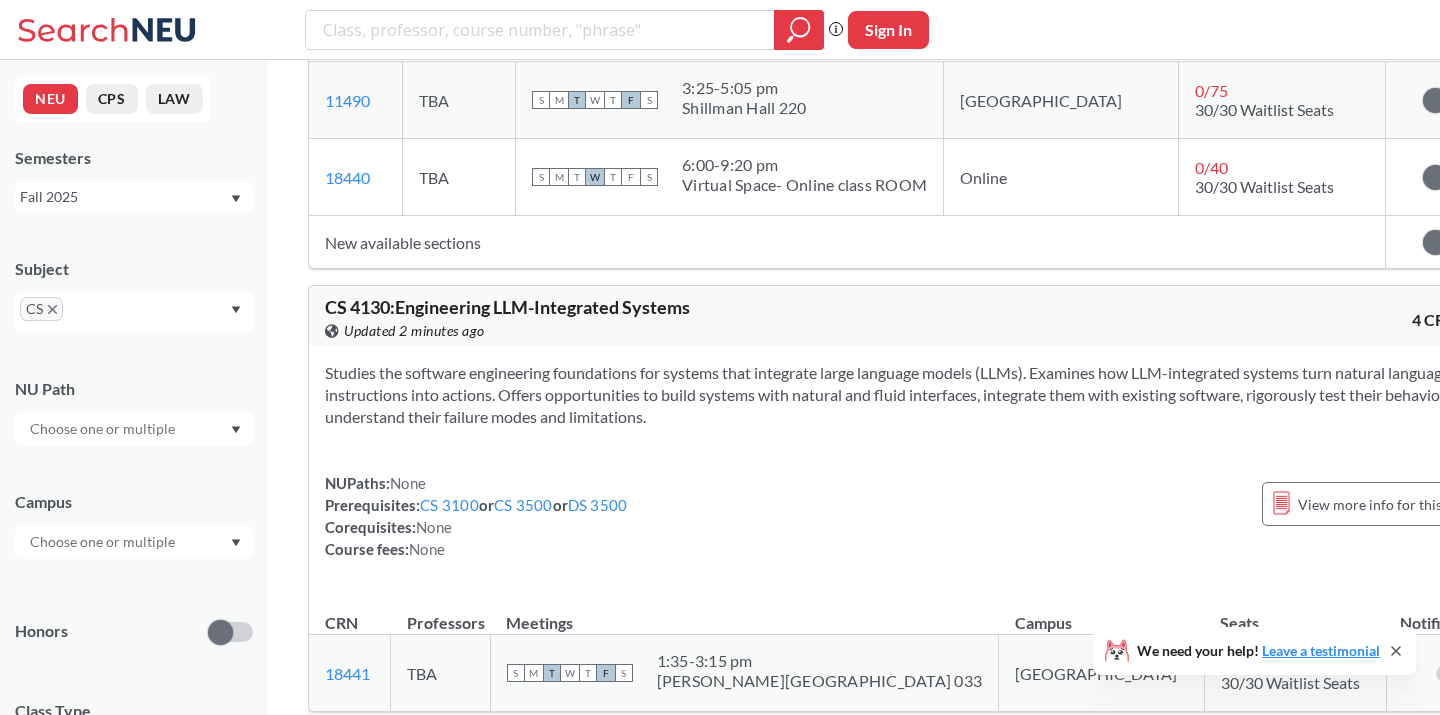 click on "Studies the software engineering foundations for systems that integrate large language models (LLMs). Examines how LLM-integrated systems turn natural language instructions into actions. Offers opportunities to build systems with natural and fluid interfaces, integrate them with existing software, rigorously test their behavior, and understand their failure modes and limitations." at bounding box center (907, 395) 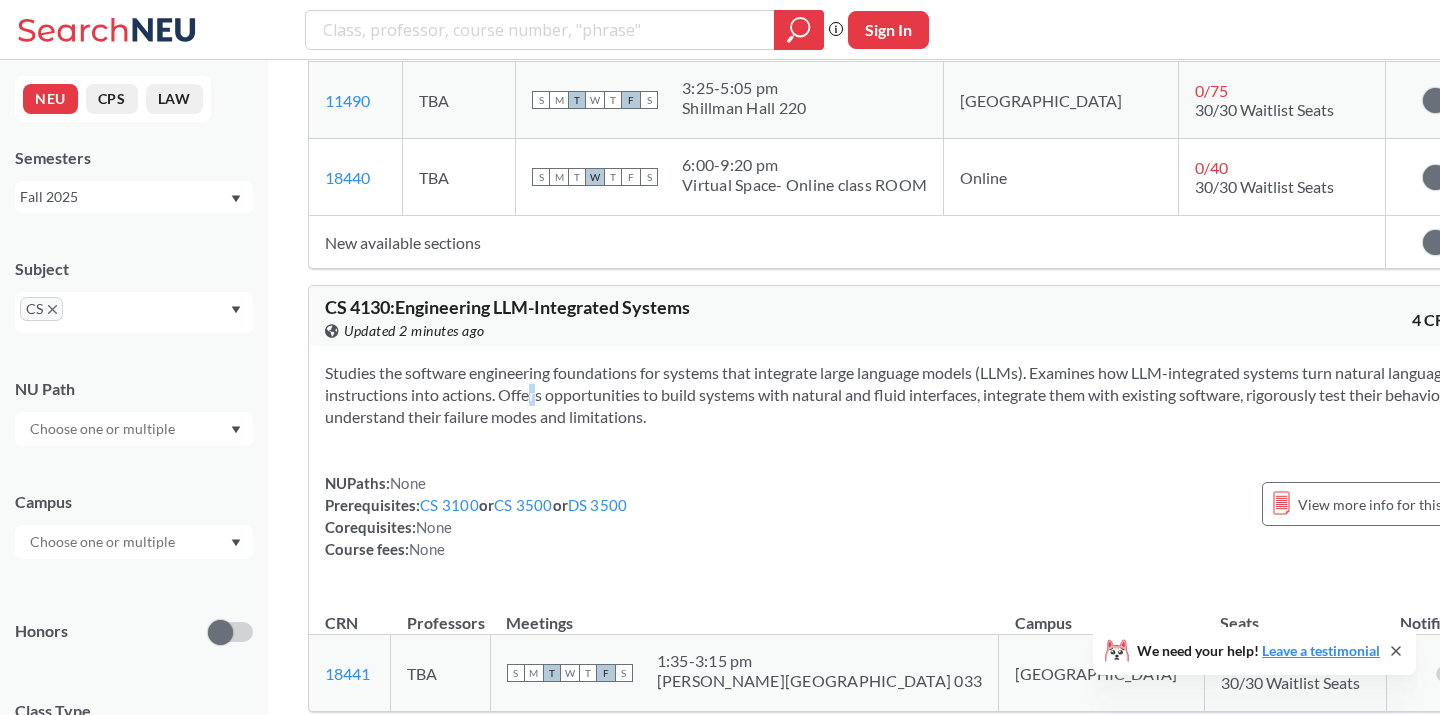click on "Studies the software engineering foundations for systems that integrate large language models (LLMs). Examines how LLM-integrated systems turn natural language instructions into actions. Offers opportunities to build systems with natural and fluid interfaces, integrate them with existing software, rigorously test their behavior, and understand their failure modes and limitations." at bounding box center [907, 395] 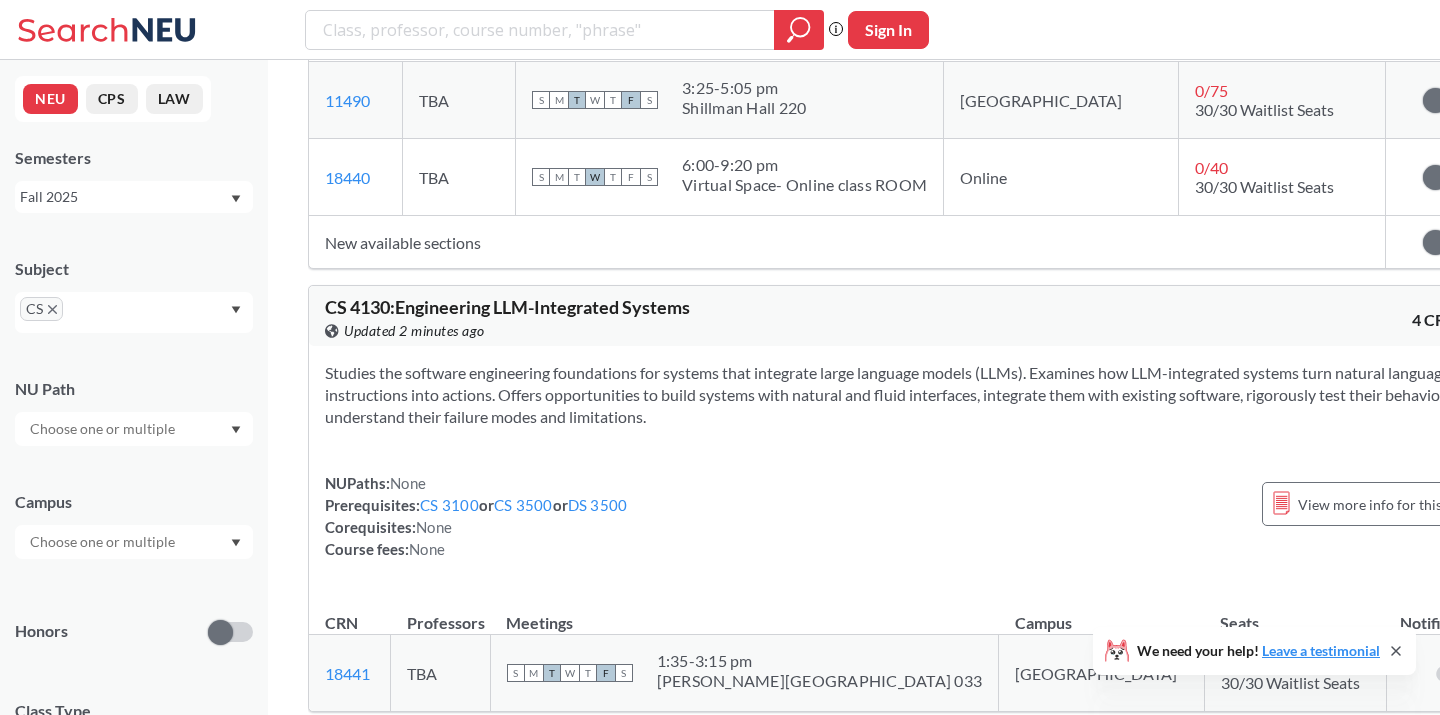 click on "Studies the software engineering foundations for systems that integrate large language models (LLMs). Examines how LLM-integrated systems turn natural language instructions into actions. Offers opportunities to build systems with natural and fluid interfaces, integrate them with existing software, rigorously test their behavior, and understand their failure modes and limitations." at bounding box center [907, 395] 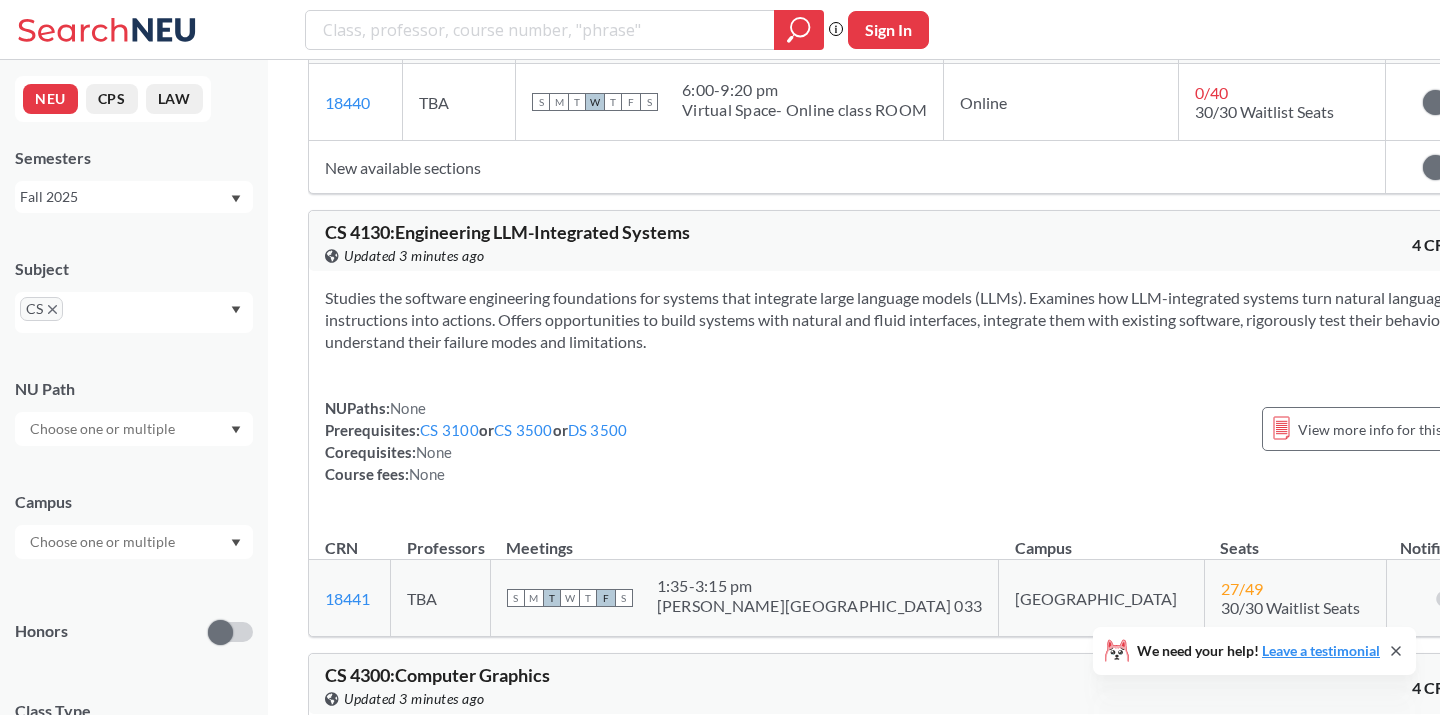 scroll, scrollTop: 15251, scrollLeft: 0, axis: vertical 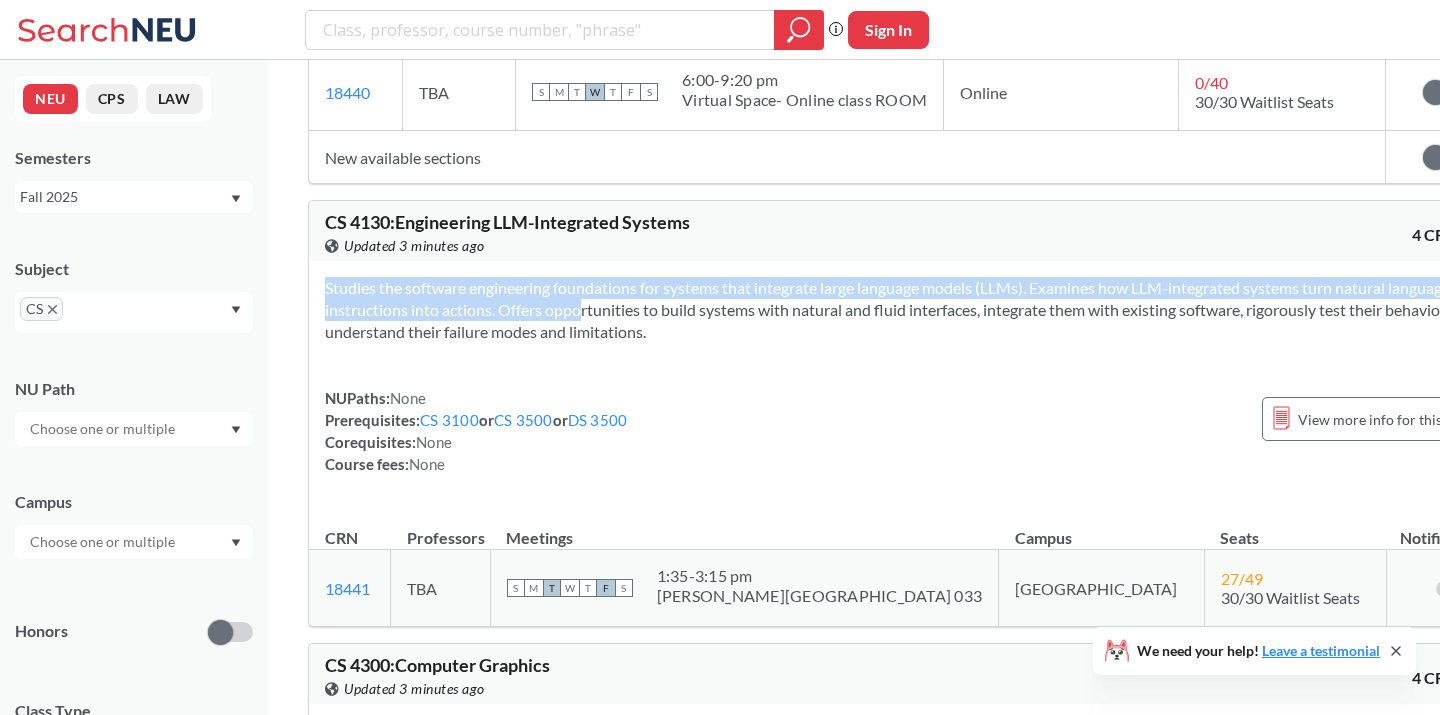 drag, startPoint x: 947, startPoint y: 303, endPoint x: 661, endPoint y: 260, distance: 289.21445 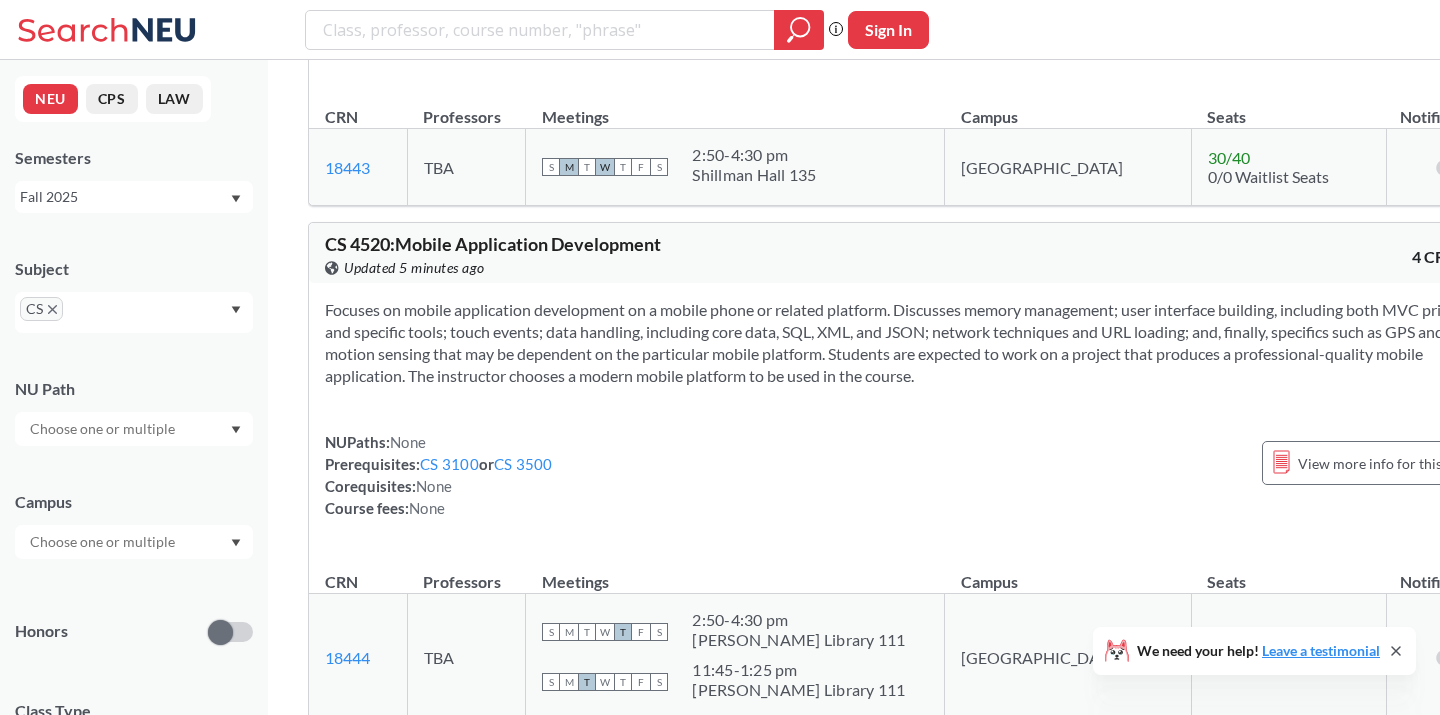 scroll, scrollTop: 17647, scrollLeft: 0, axis: vertical 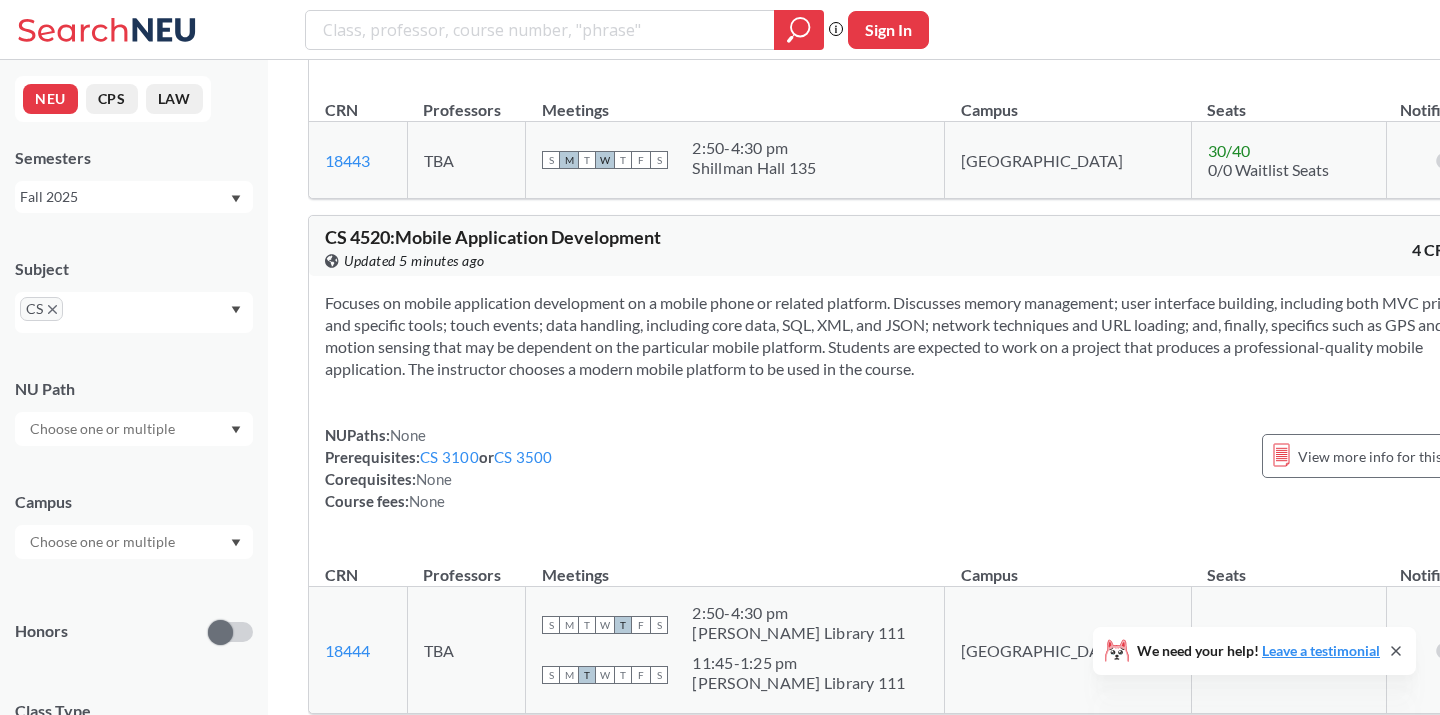 click on "Focuses on mobile application development on a mobile phone or related platform. Discusses memory management; user interface building, including both MVC principles and specific tools; touch events; data handling, including core data, SQL, XML, and JSON; network techniques and URL loading; and, finally, specifics such as GPS and motion sensing that may be dependent on the particular mobile platform. Students are expected to work on a project that produces a professional-quality mobile application. The instructor chooses a modern mobile platform to be used in the course." at bounding box center [907, 336] 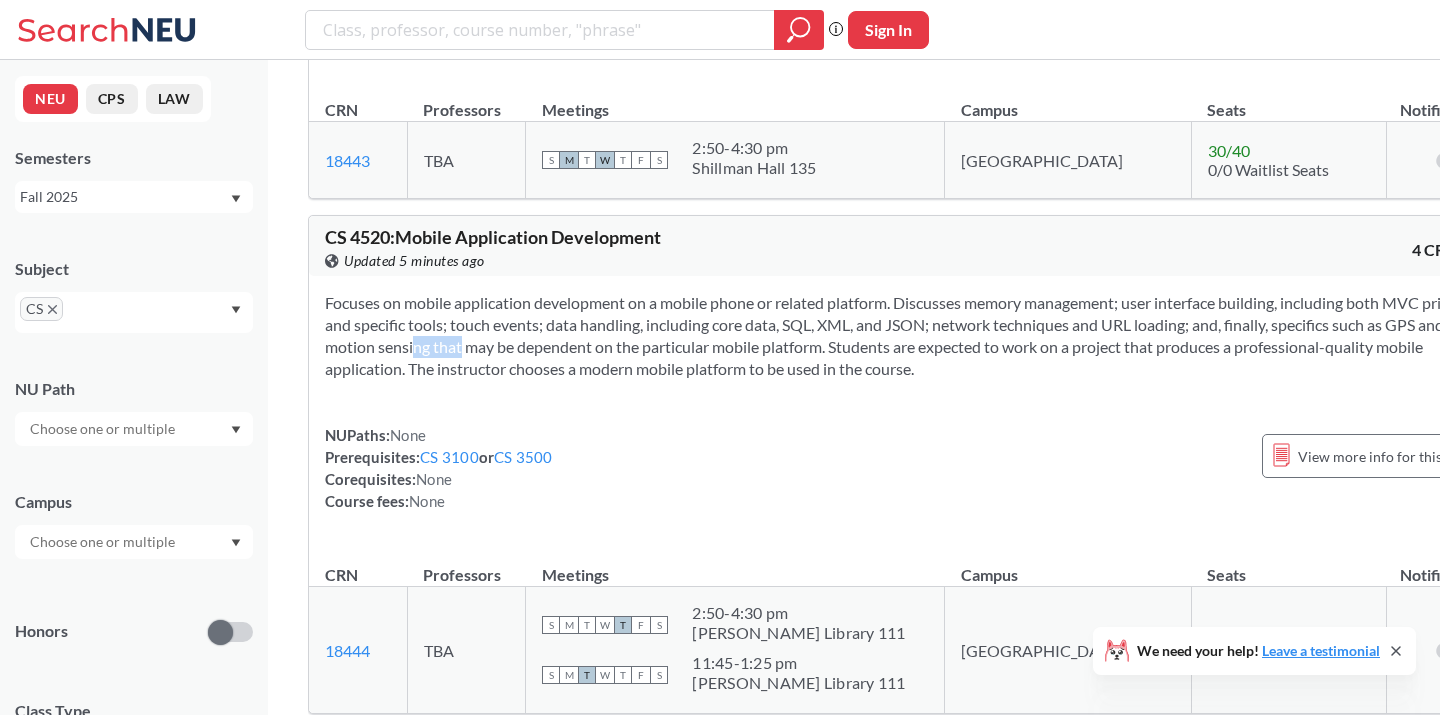 click on "Focuses on mobile application development on a mobile phone or related platform. Discusses memory management; user interface building, including both MVC principles and specific tools; touch events; data handling, including core data, SQL, XML, and JSON; network techniques and URL loading; and, finally, specifics such as GPS and motion sensing that may be dependent on the particular mobile platform. Students are expected to work on a project that produces a professional-quality mobile application. The instructor chooses a modern mobile platform to be used in the course." at bounding box center [907, 336] 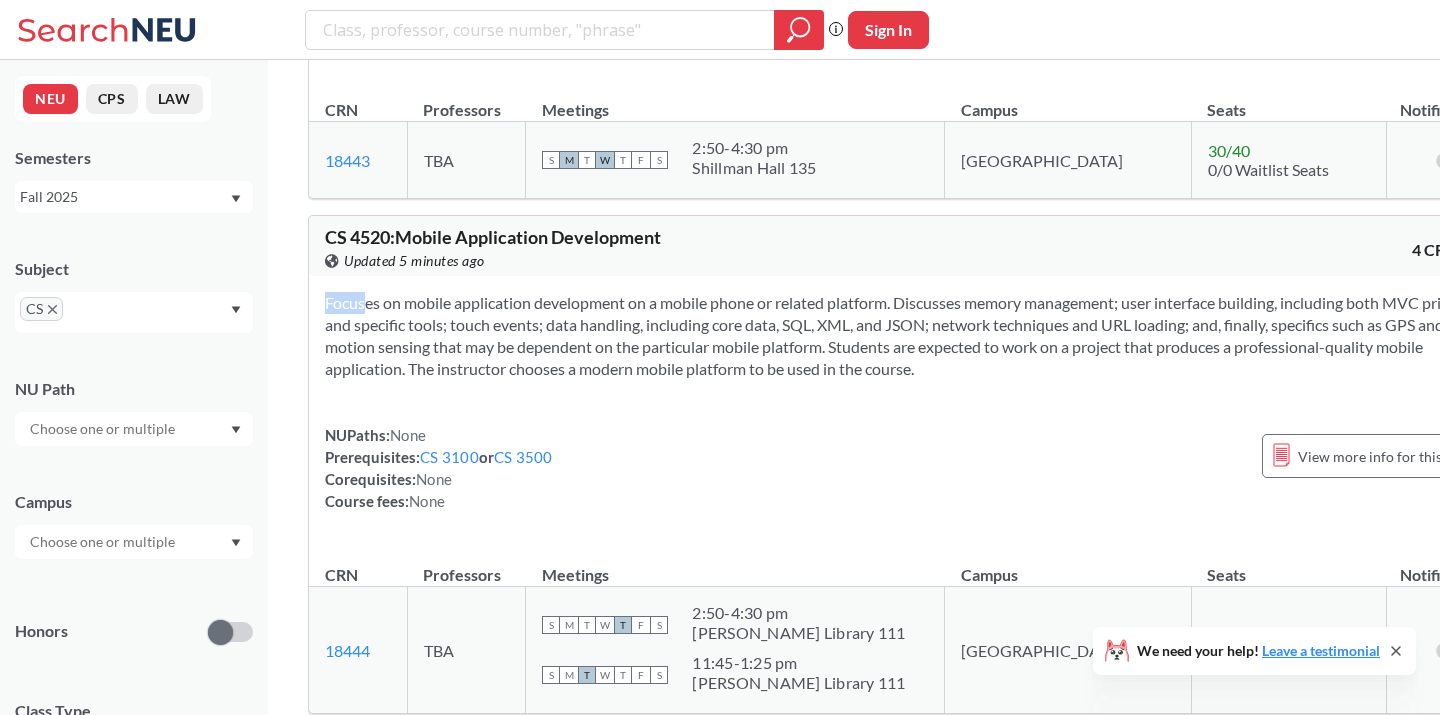 click on "Focuses on mobile application development on a mobile phone or related platform. Discusses memory management; user interface building, including both MVC principles and specific tools; touch events; data handling, including core data, SQL, XML, and JSON; network techniques and URL loading; and, finally, specifics such as GPS and motion sensing that may be dependent on the particular mobile platform. Students are expected to work on a project that produces a professional-quality mobile application. The instructor chooses a modern mobile platform to be used in the course." at bounding box center (907, 336) 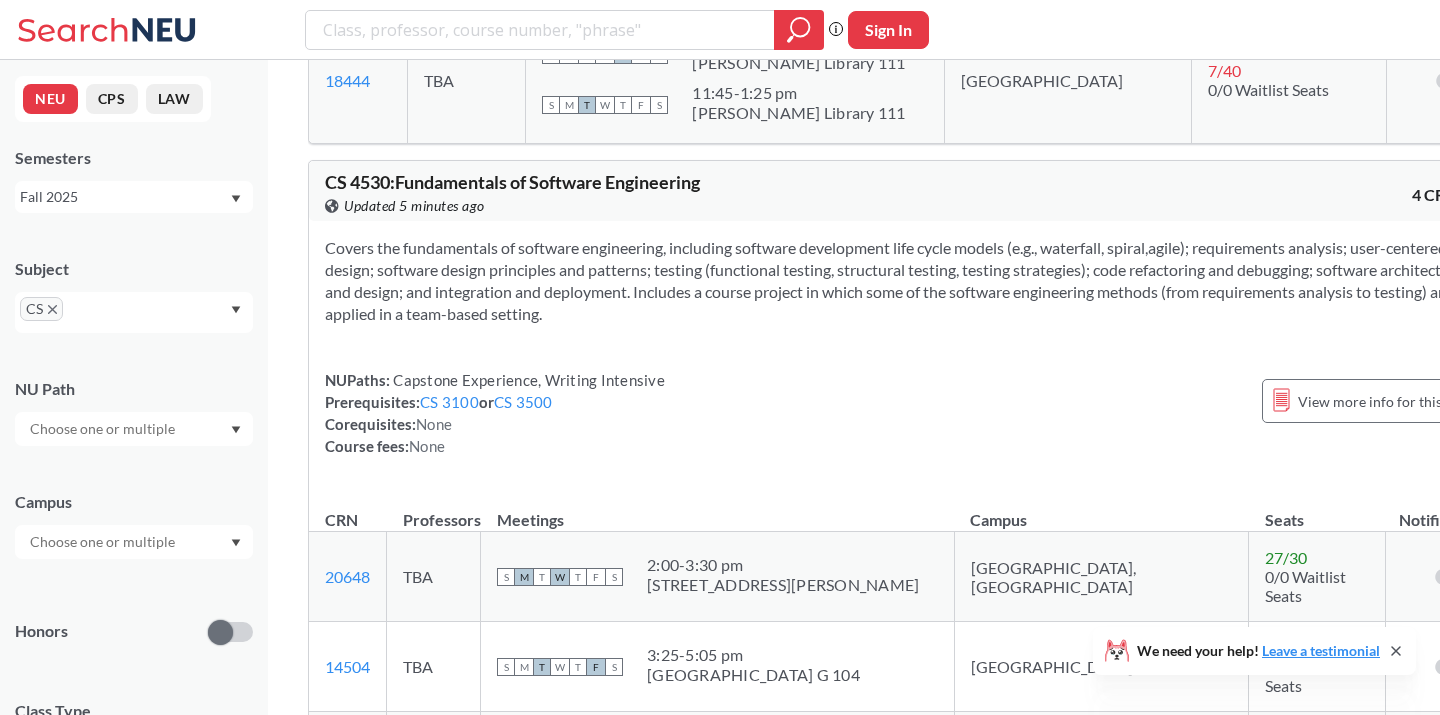 scroll, scrollTop: 18216, scrollLeft: 0, axis: vertical 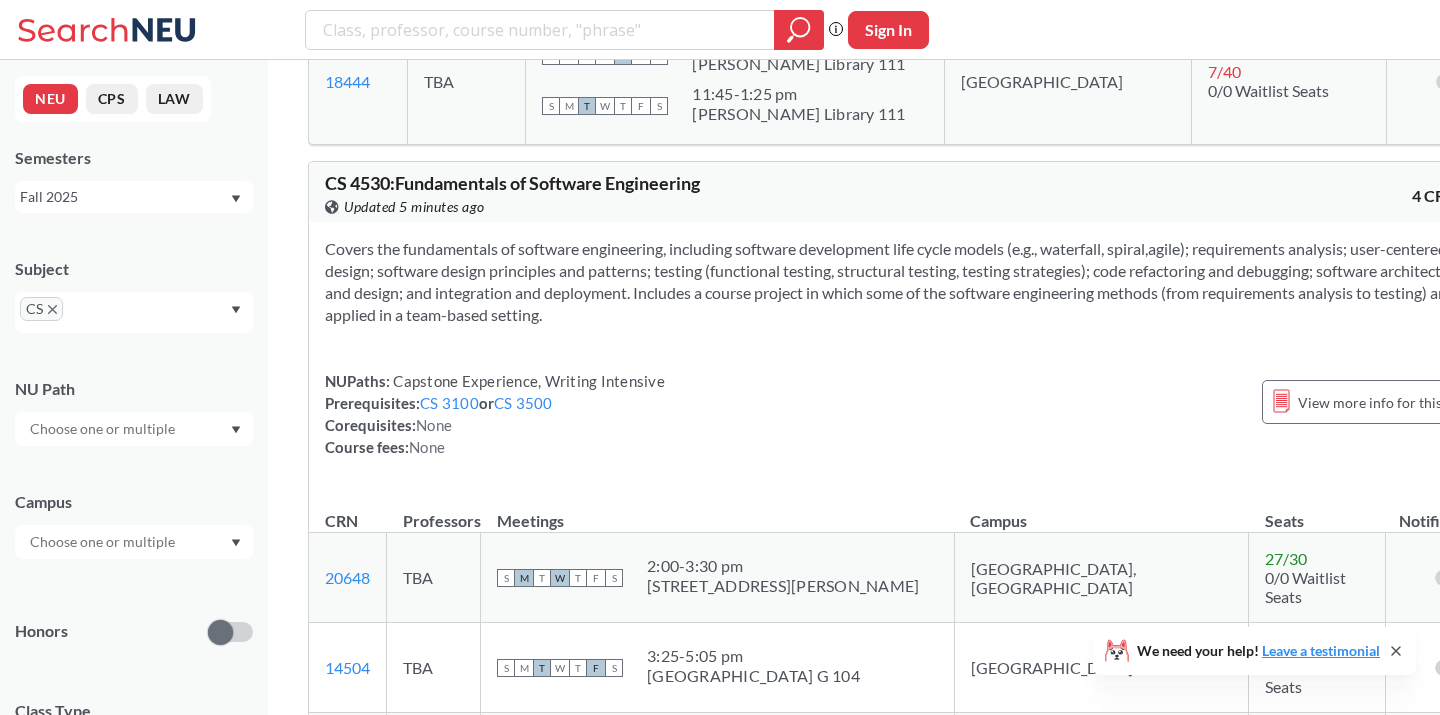 click on "Capstone Experience, Writing Intensive" at bounding box center [527, 381] 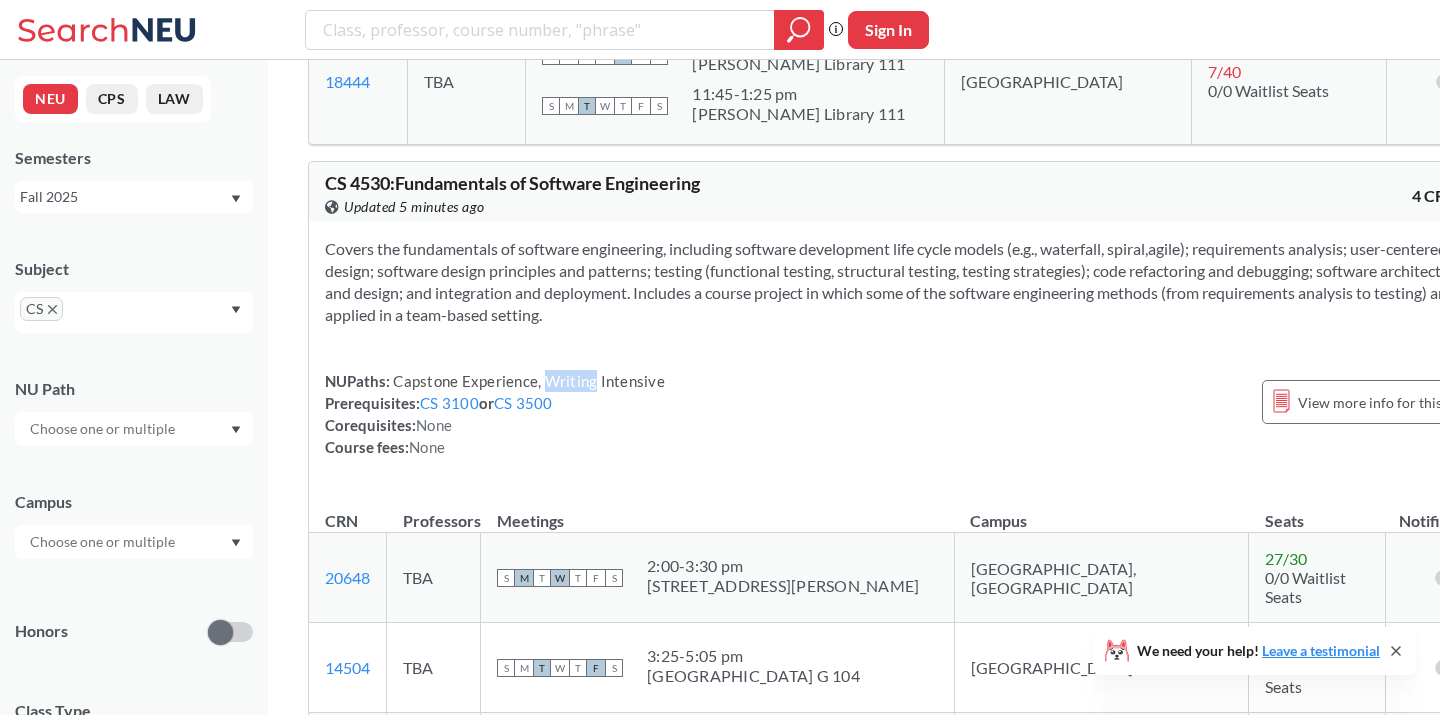 click on "Capstone Experience, Writing Intensive" at bounding box center (527, 381) 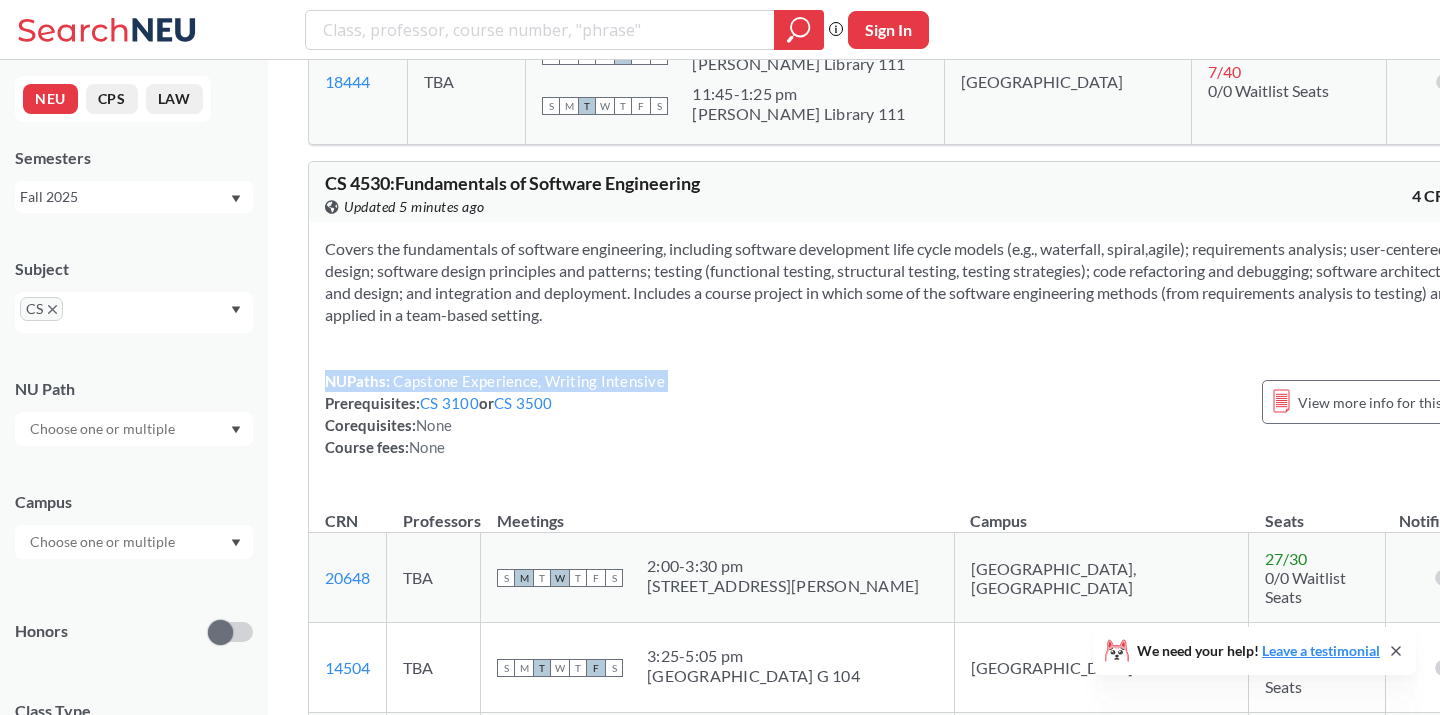 click on "Capstone Experience, Writing Intensive" at bounding box center [527, 381] 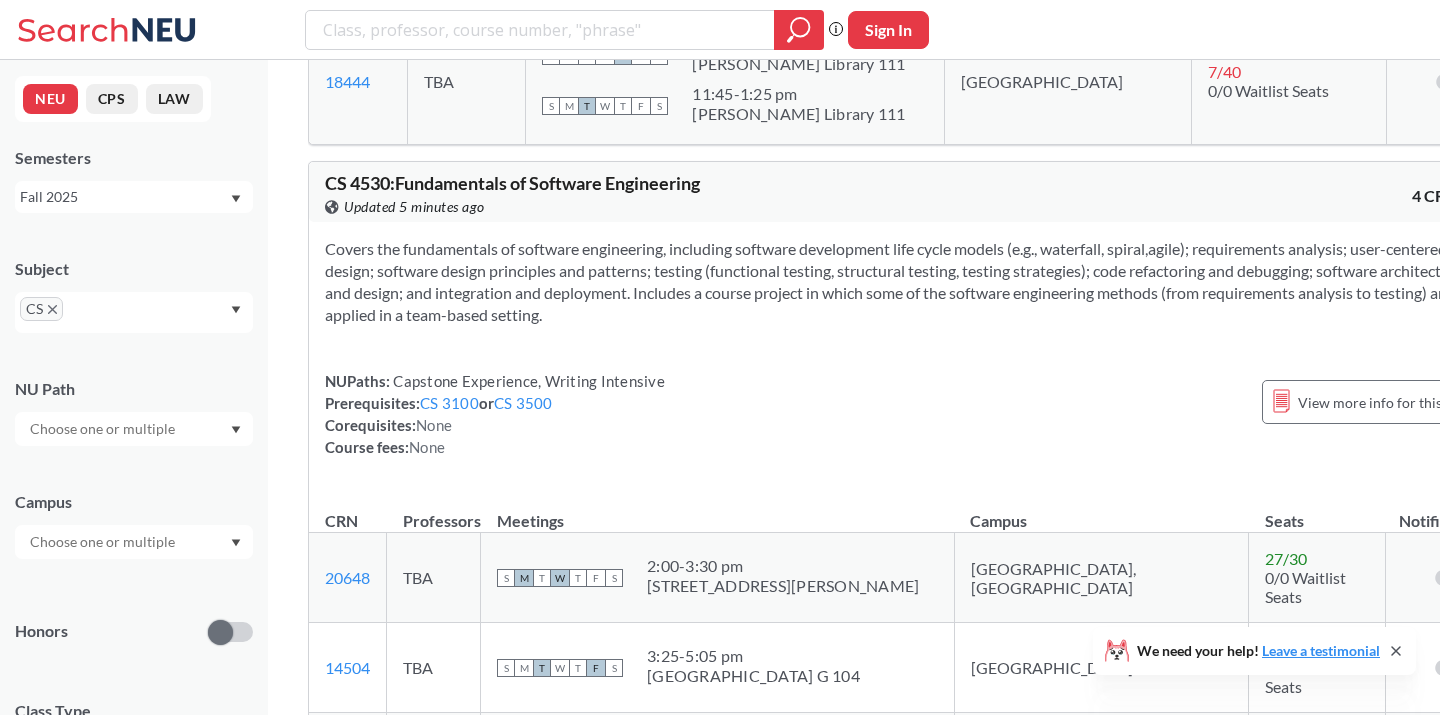 click on "Capstone Experience, Writing Intensive" at bounding box center (527, 381) 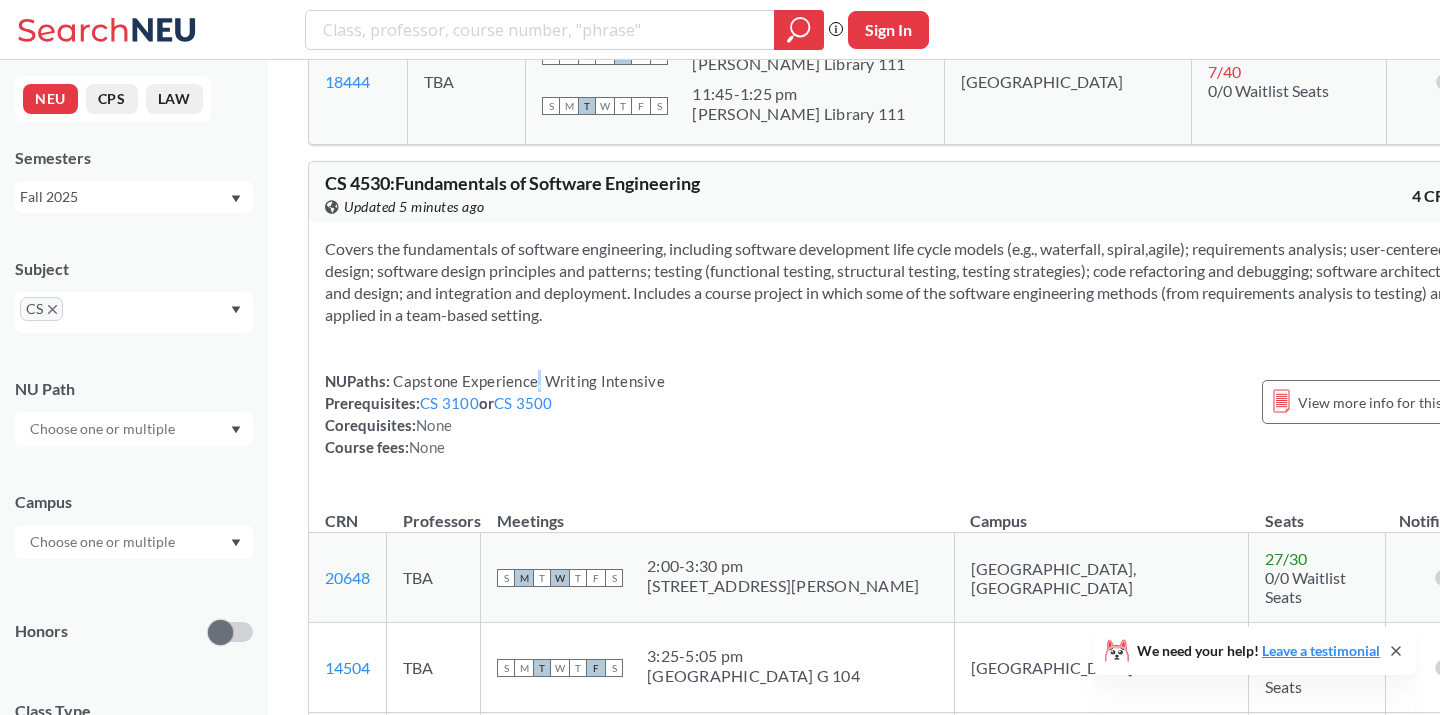 click on "Capstone Experience, Writing Intensive" at bounding box center [527, 381] 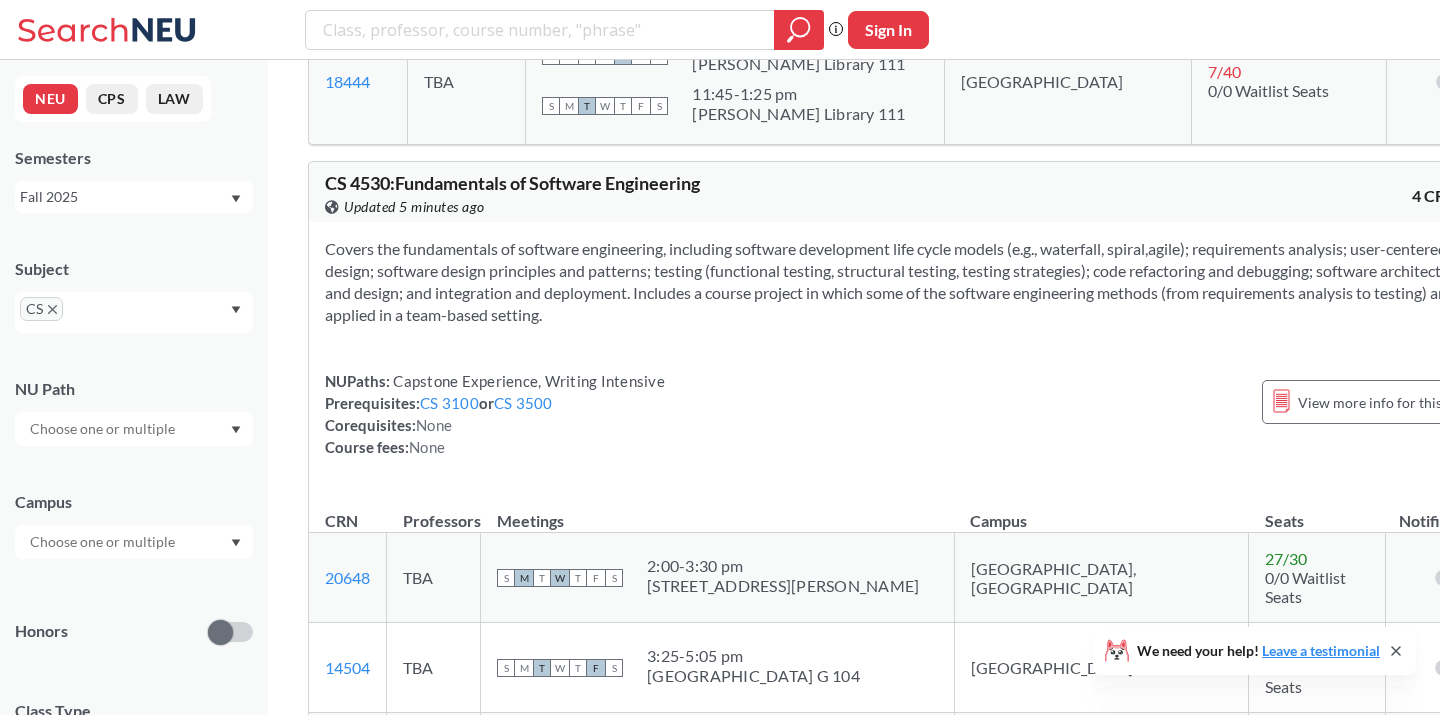 click on "Capstone Experience, Writing Intensive" at bounding box center (527, 381) 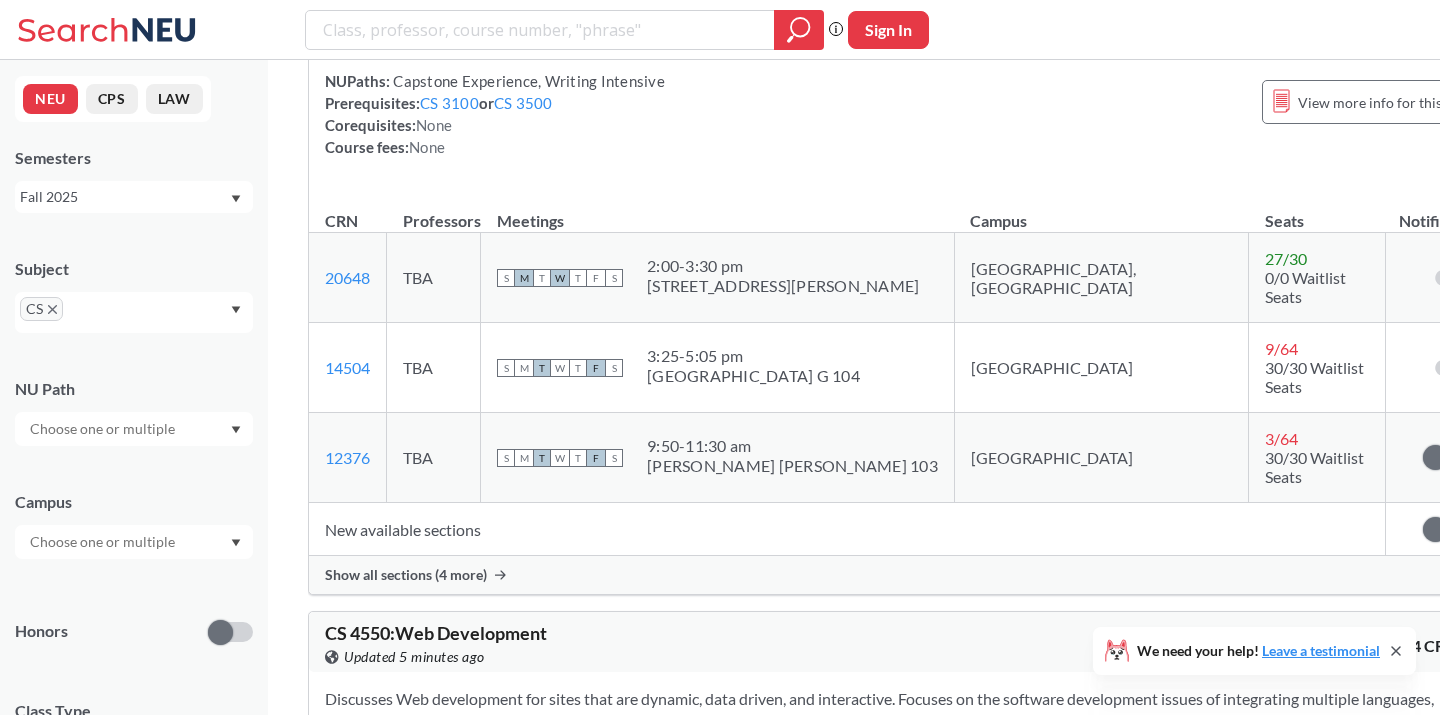 scroll, scrollTop: 18518, scrollLeft: 0, axis: vertical 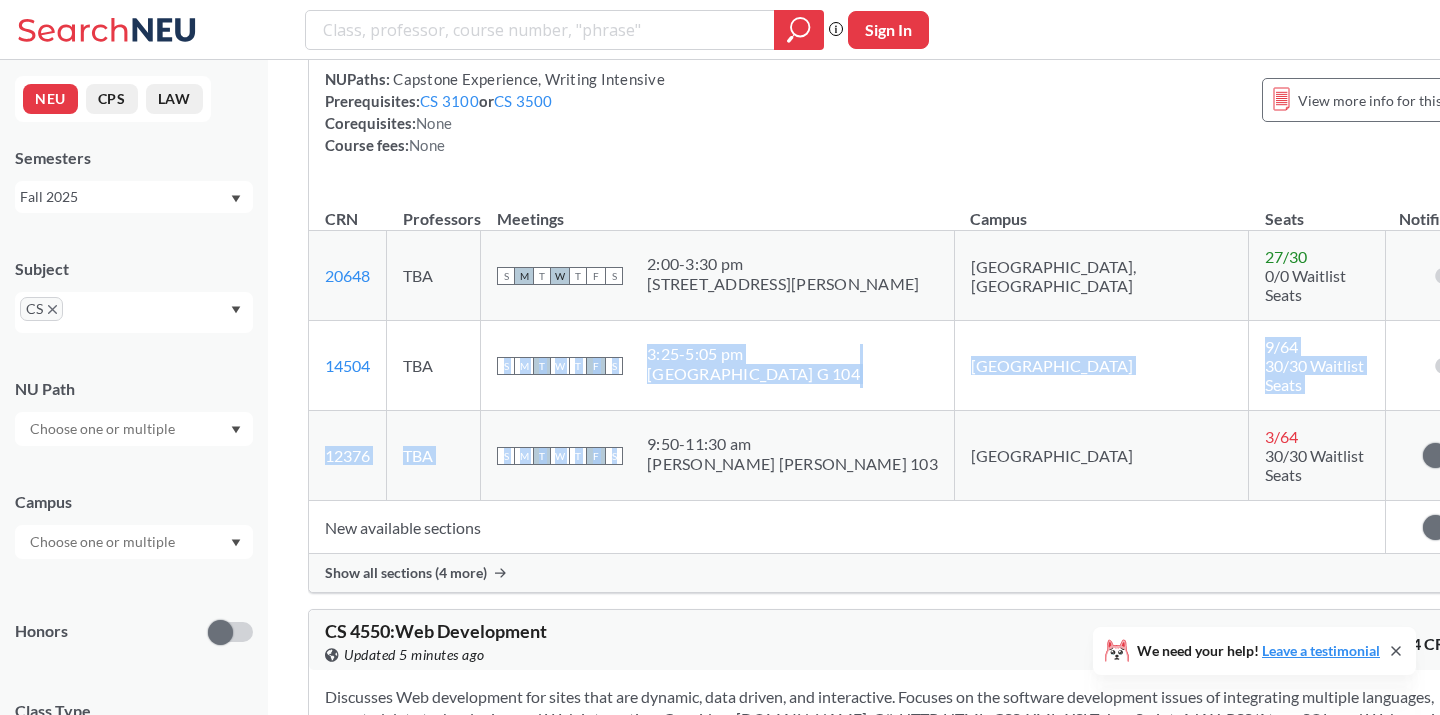 drag, startPoint x: 677, startPoint y: 470, endPoint x: 547, endPoint y: 377, distance: 159.84055 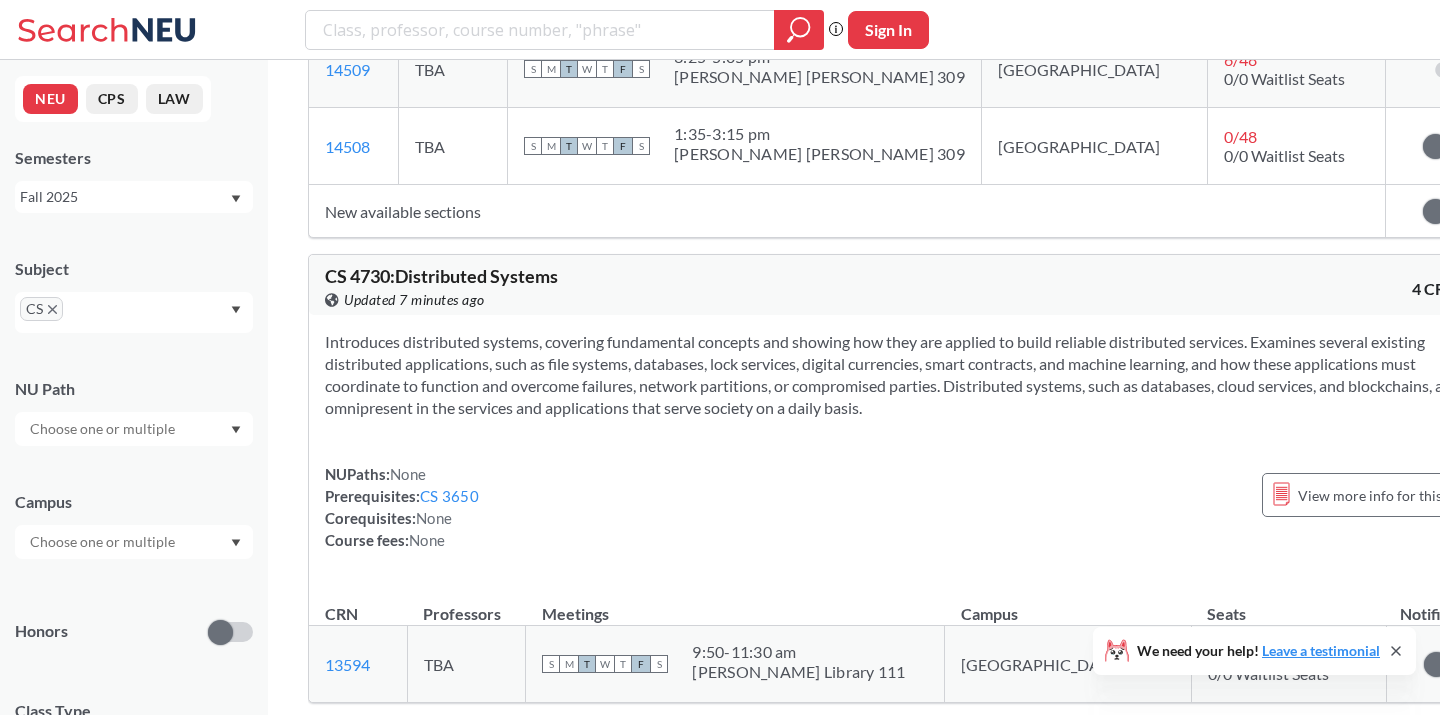 scroll, scrollTop: 19954, scrollLeft: 0, axis: vertical 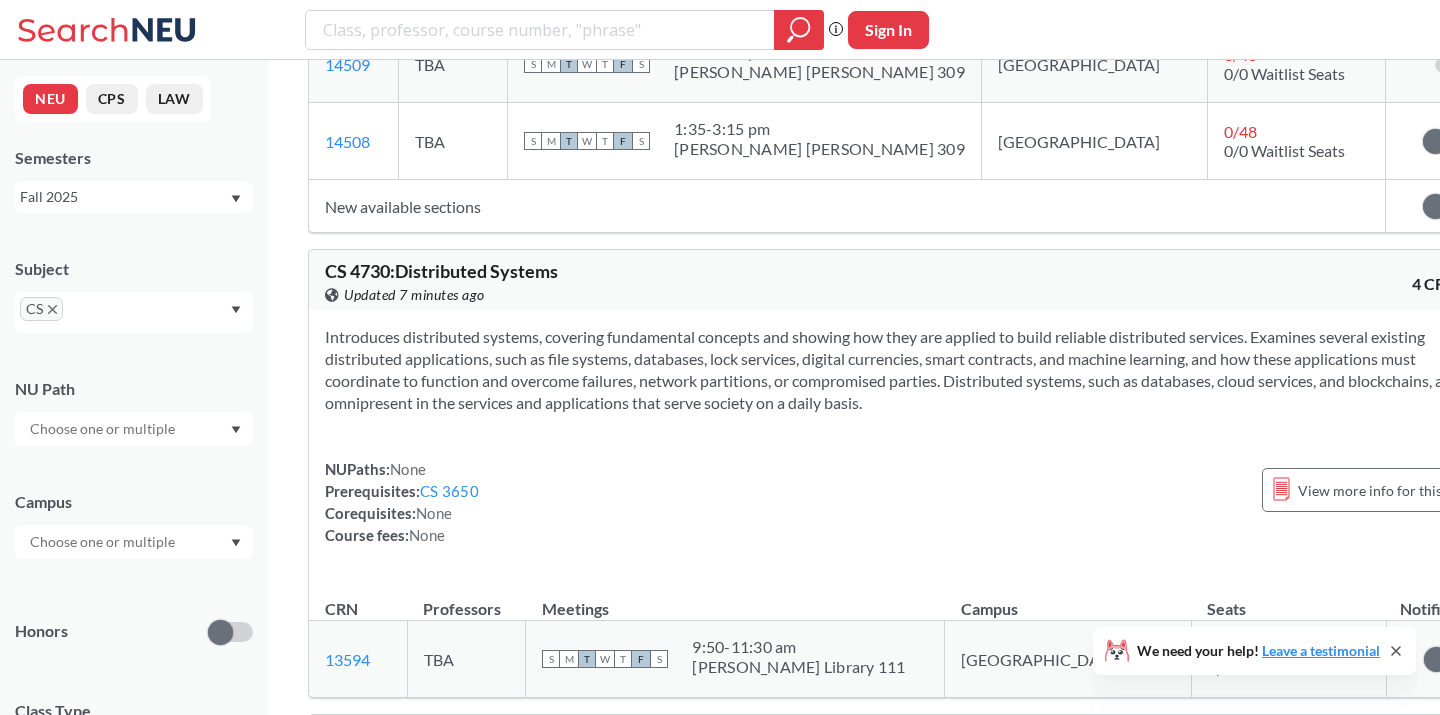 drag, startPoint x: 323, startPoint y: 313, endPoint x: 424, endPoint y: 605, distance: 308.97412 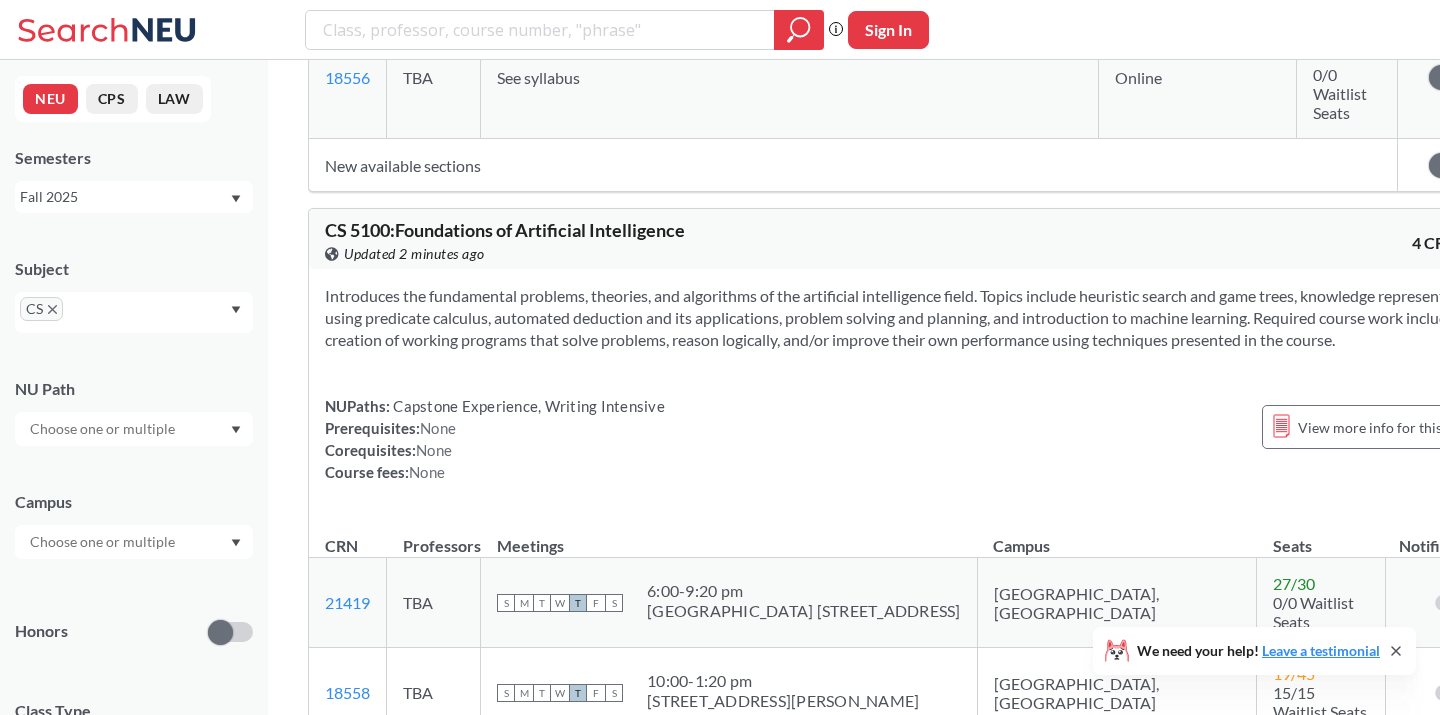 scroll, scrollTop: 28465, scrollLeft: 0, axis: vertical 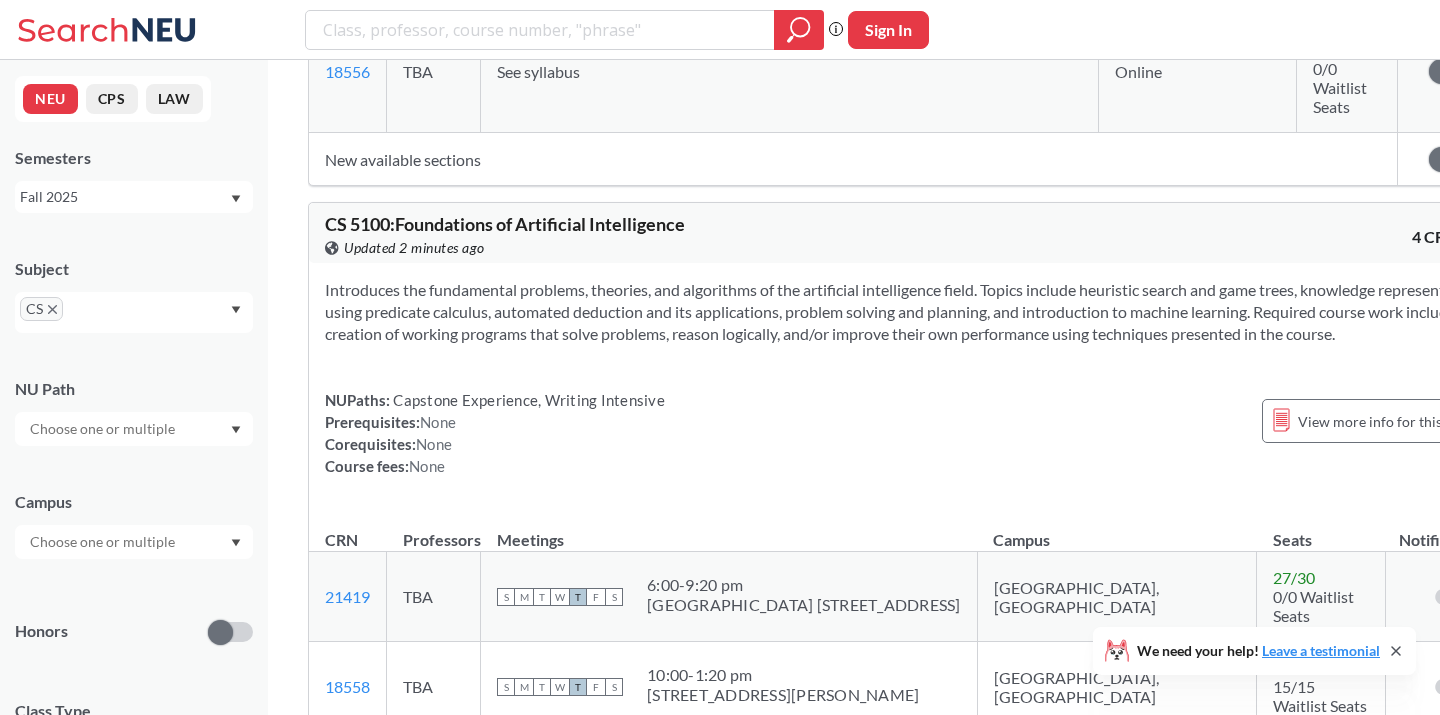 click on "Show all sections (6 more)" at bounding box center [406, 894] 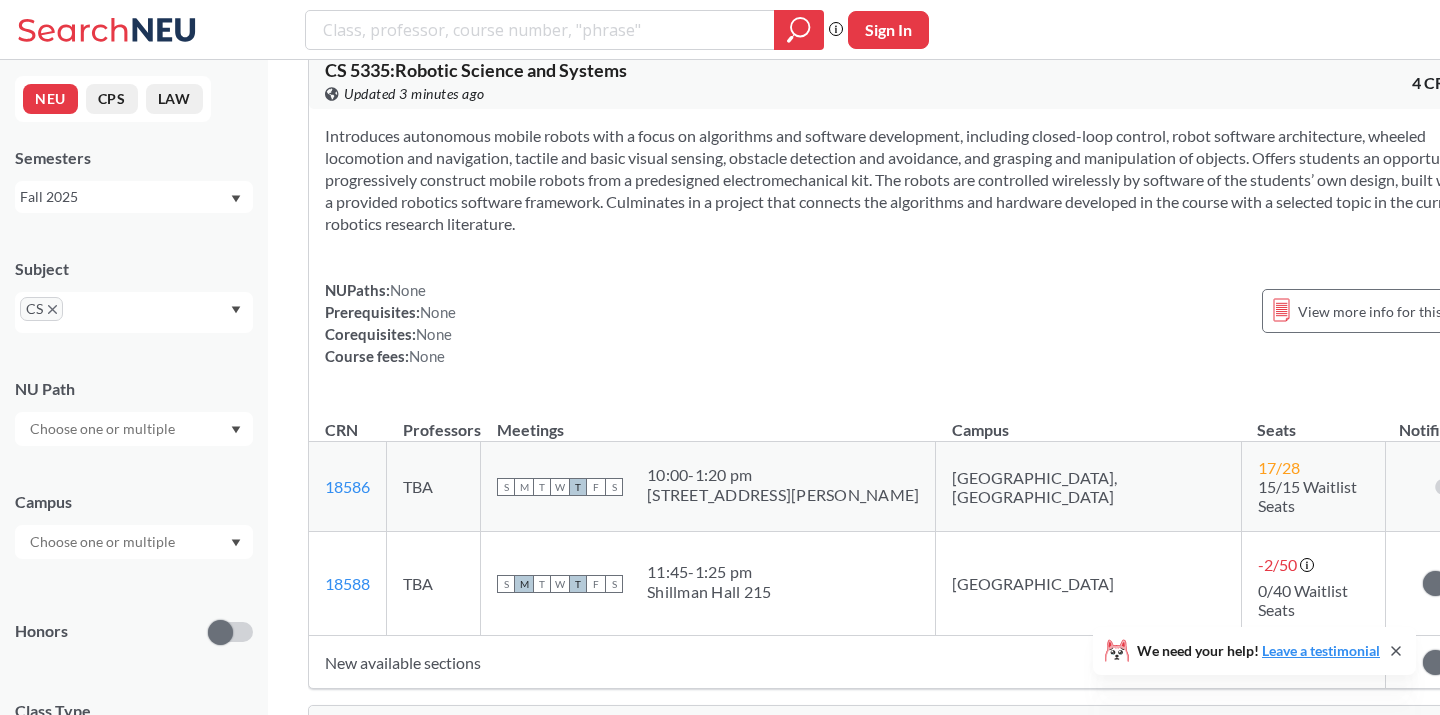 scroll, scrollTop: 34407, scrollLeft: 0, axis: vertical 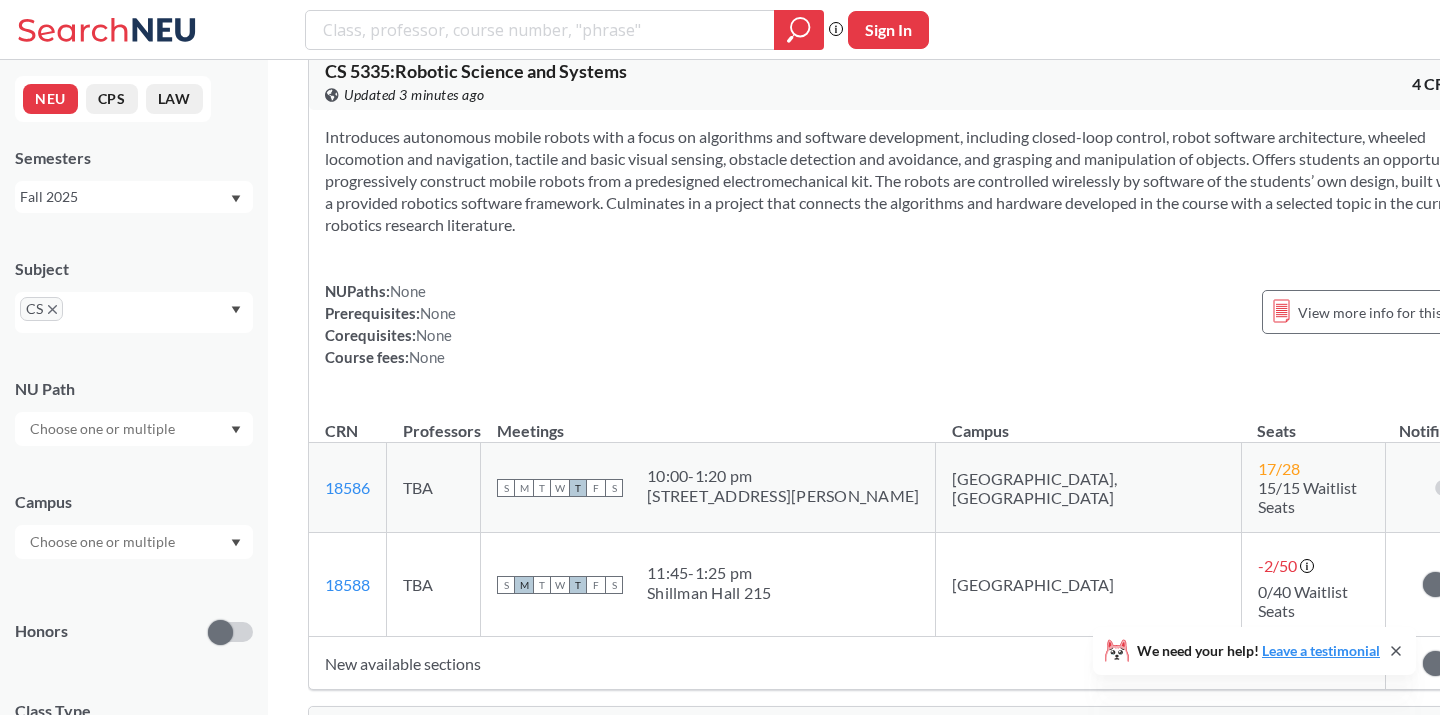 click on "CS" at bounding box center (134, 312) 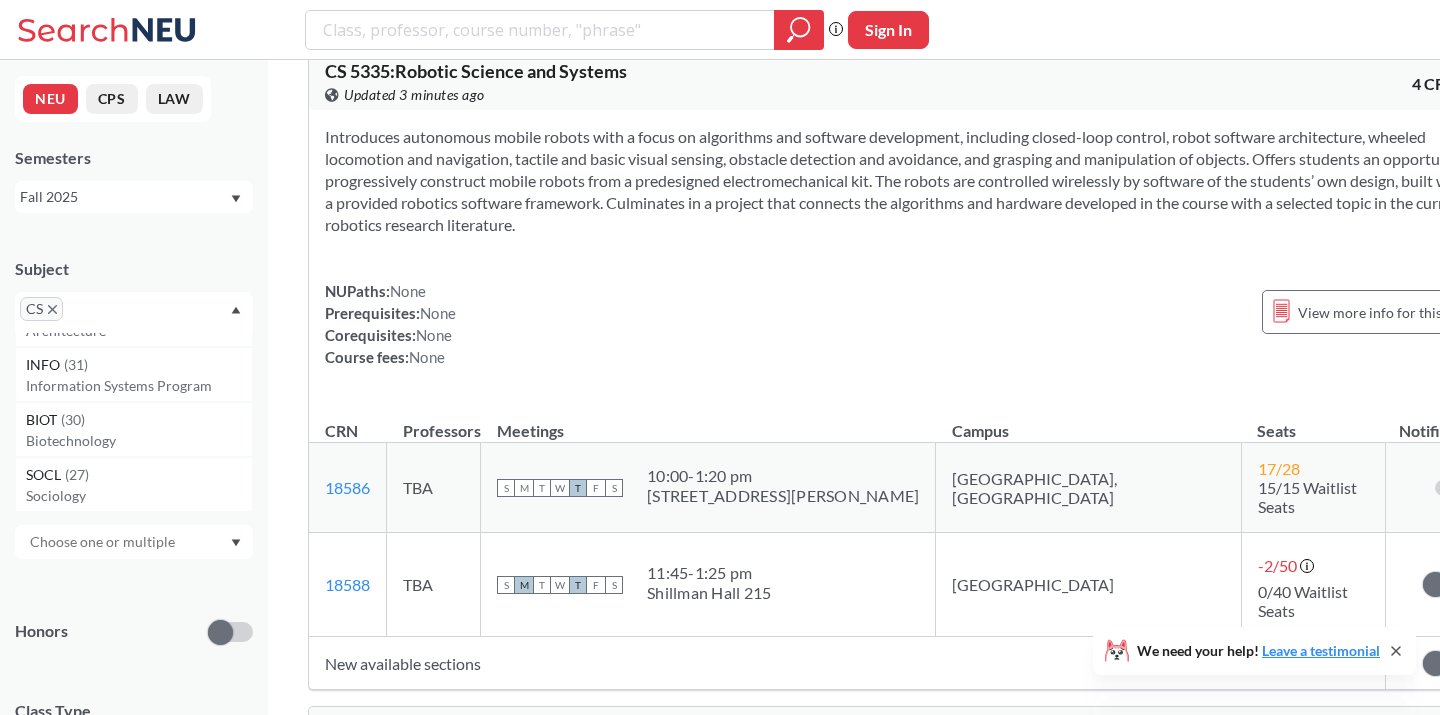 scroll, scrollTop: 1795, scrollLeft: 0, axis: vertical 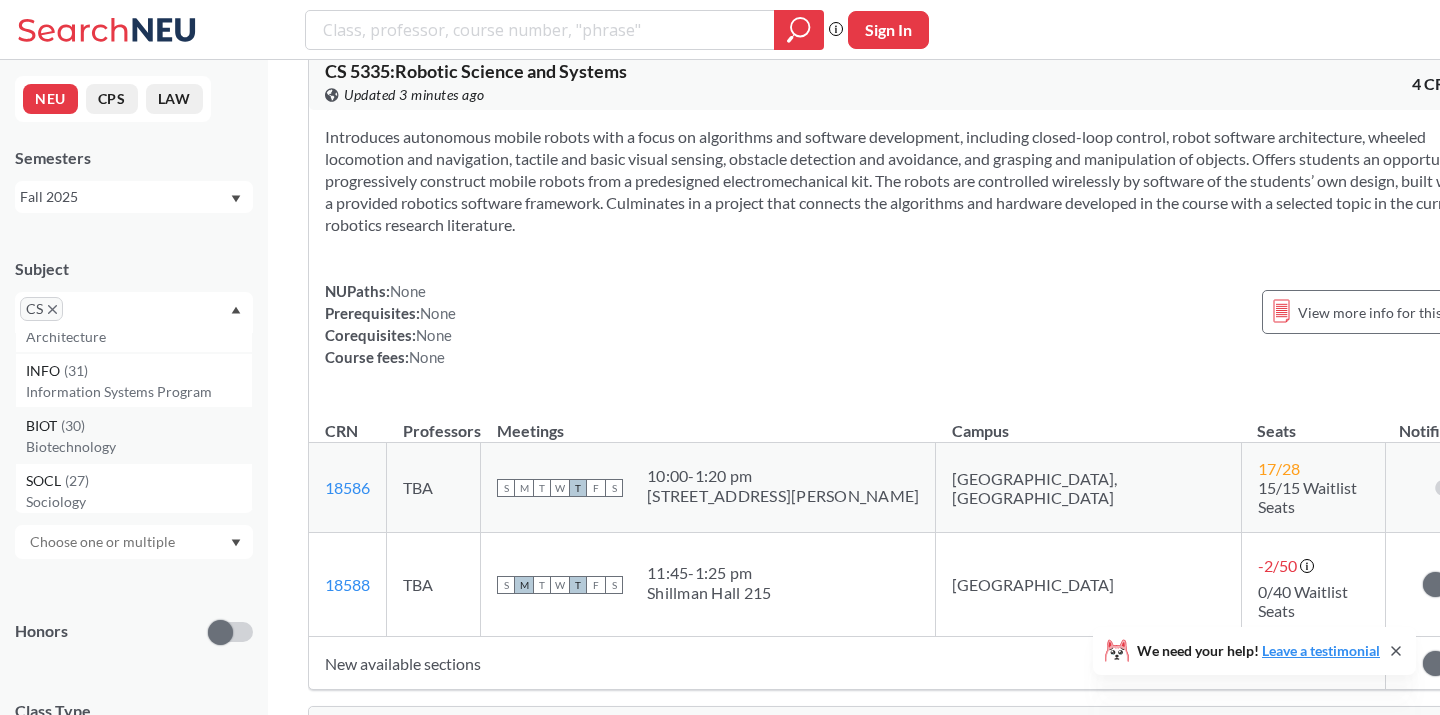 click on "BIOT ( 30 )" at bounding box center [139, 426] 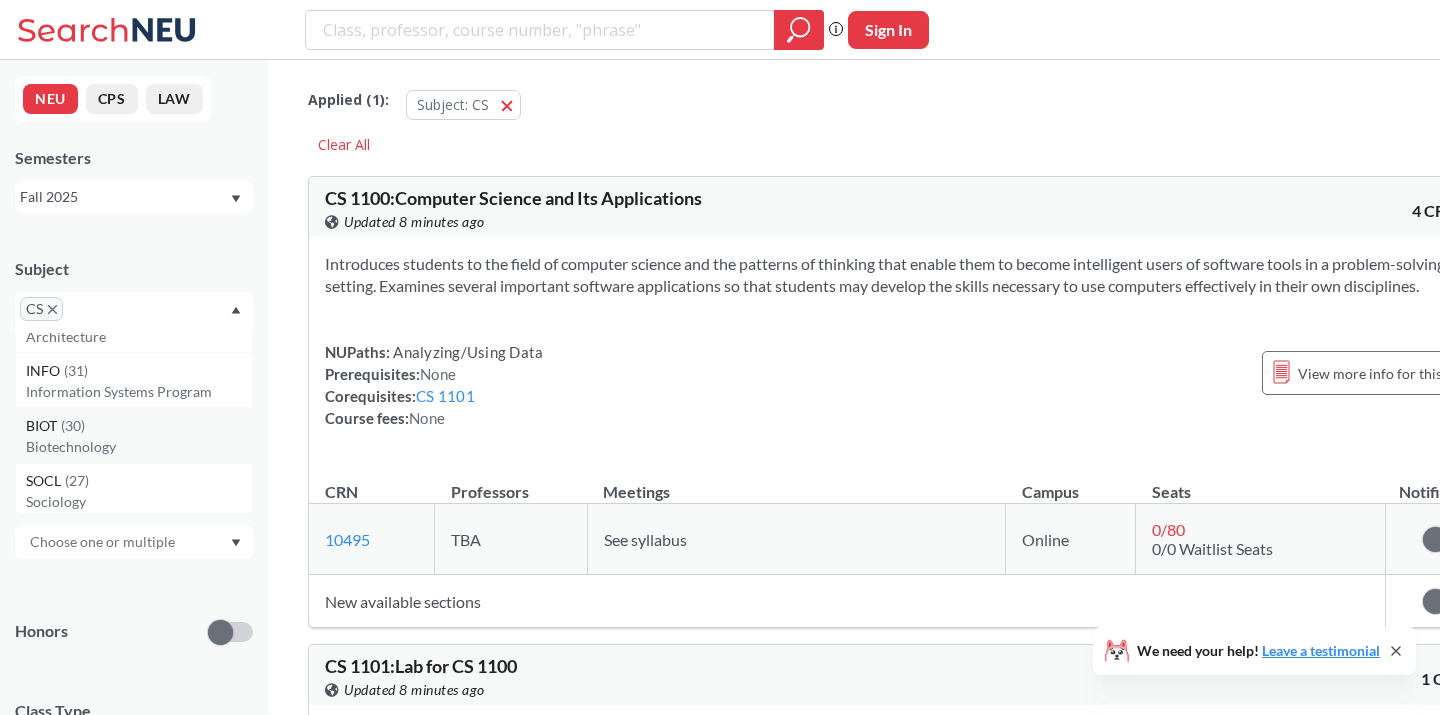 scroll, scrollTop: 0, scrollLeft: 0, axis: both 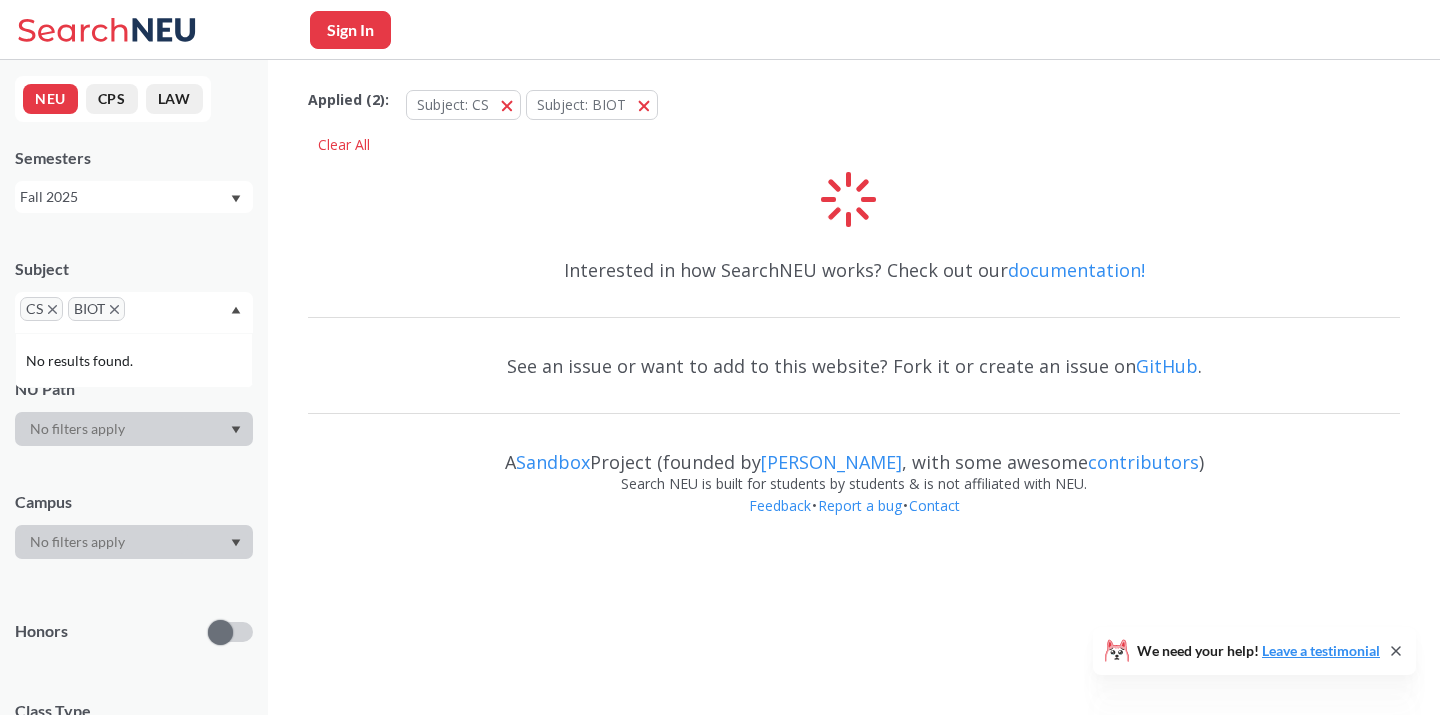 click on "CS" at bounding box center [41, 309] 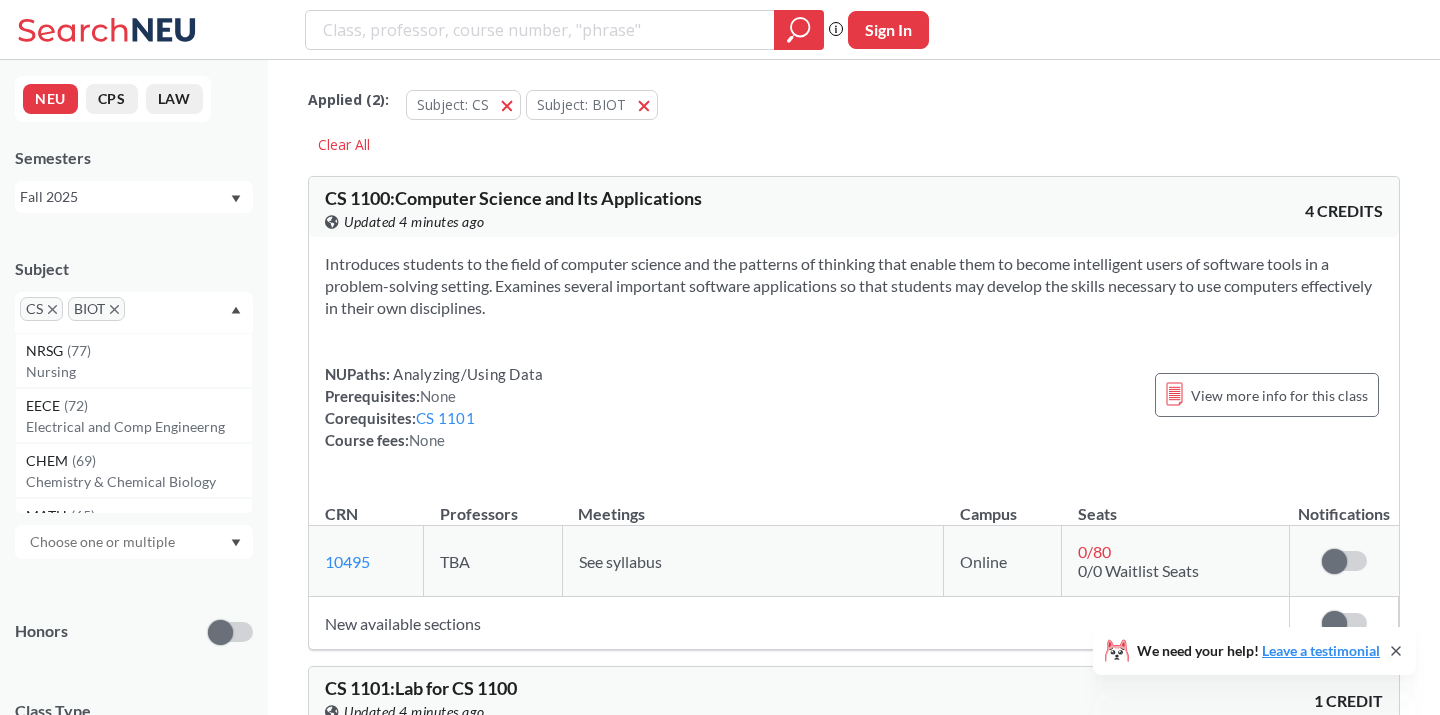 click 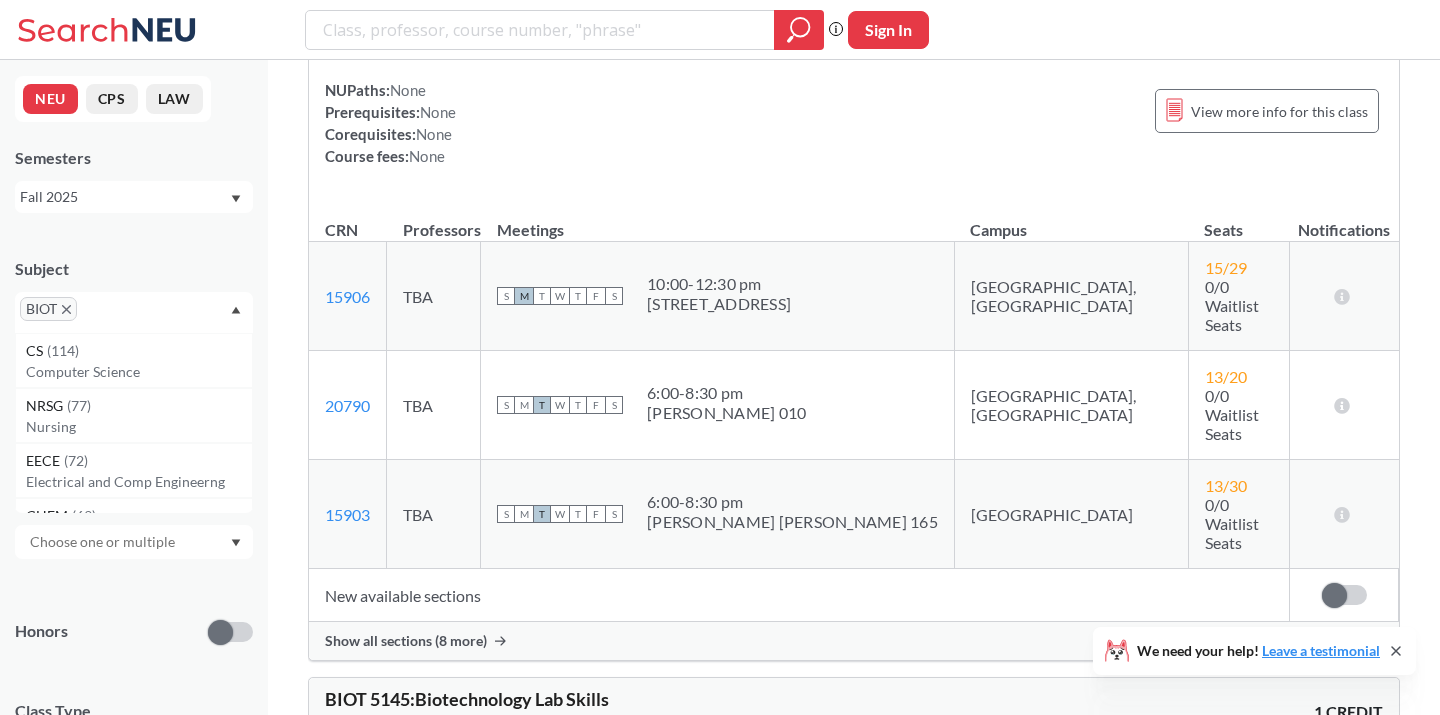 scroll, scrollTop: 0, scrollLeft: 0, axis: both 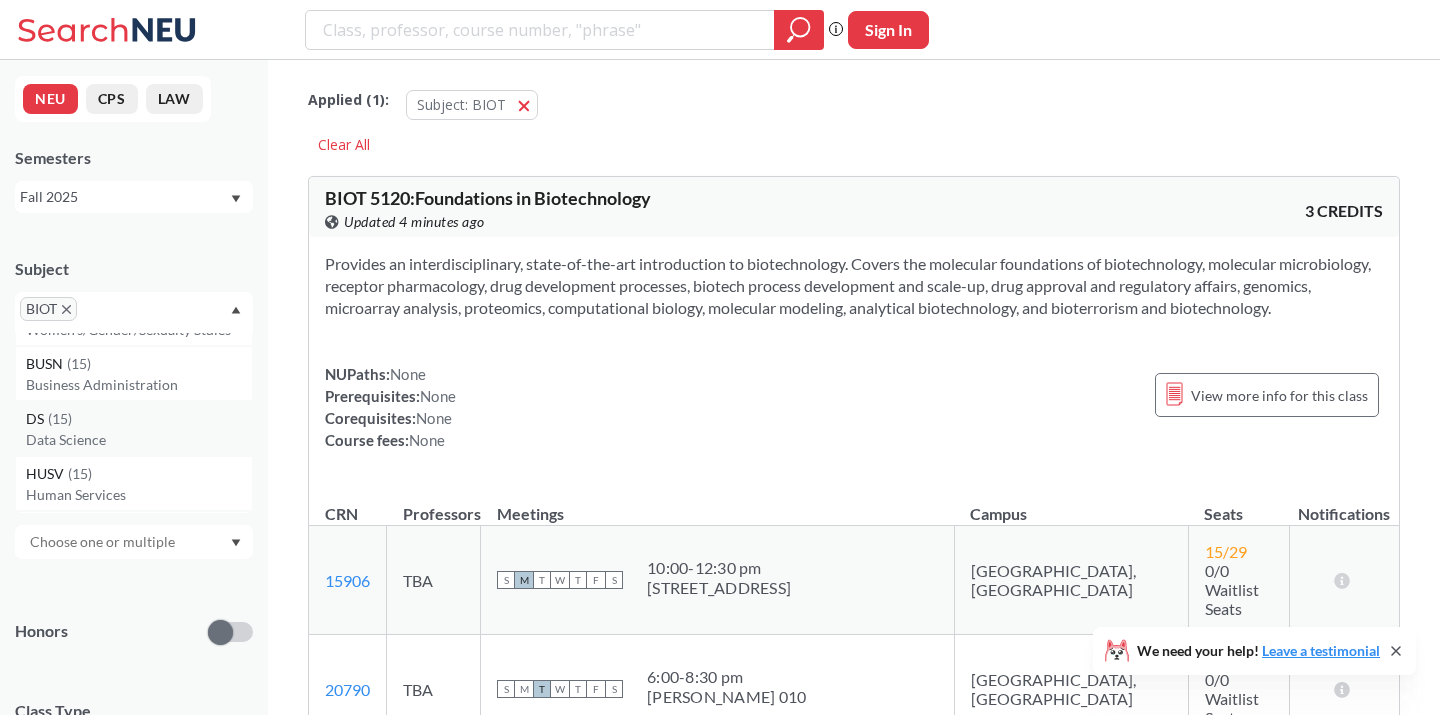 click on "Data Science" at bounding box center (139, 440) 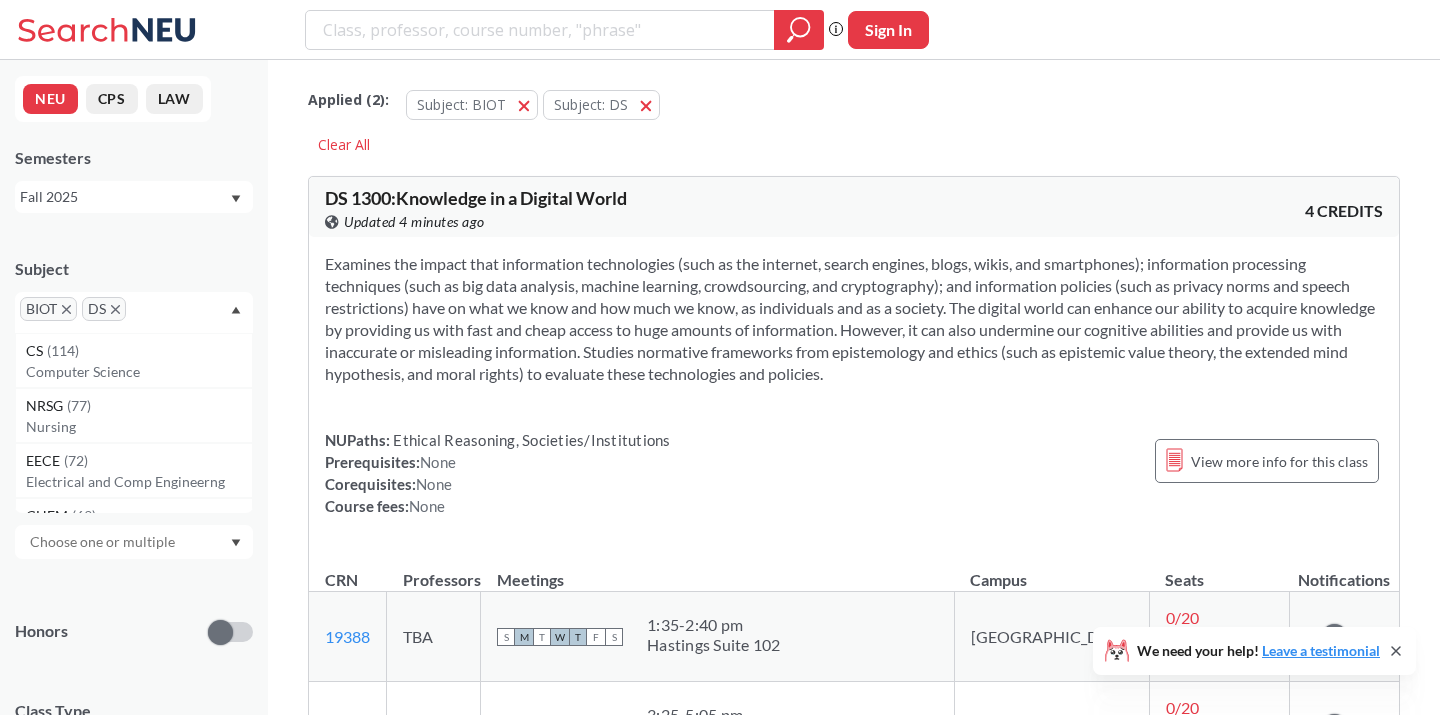 click 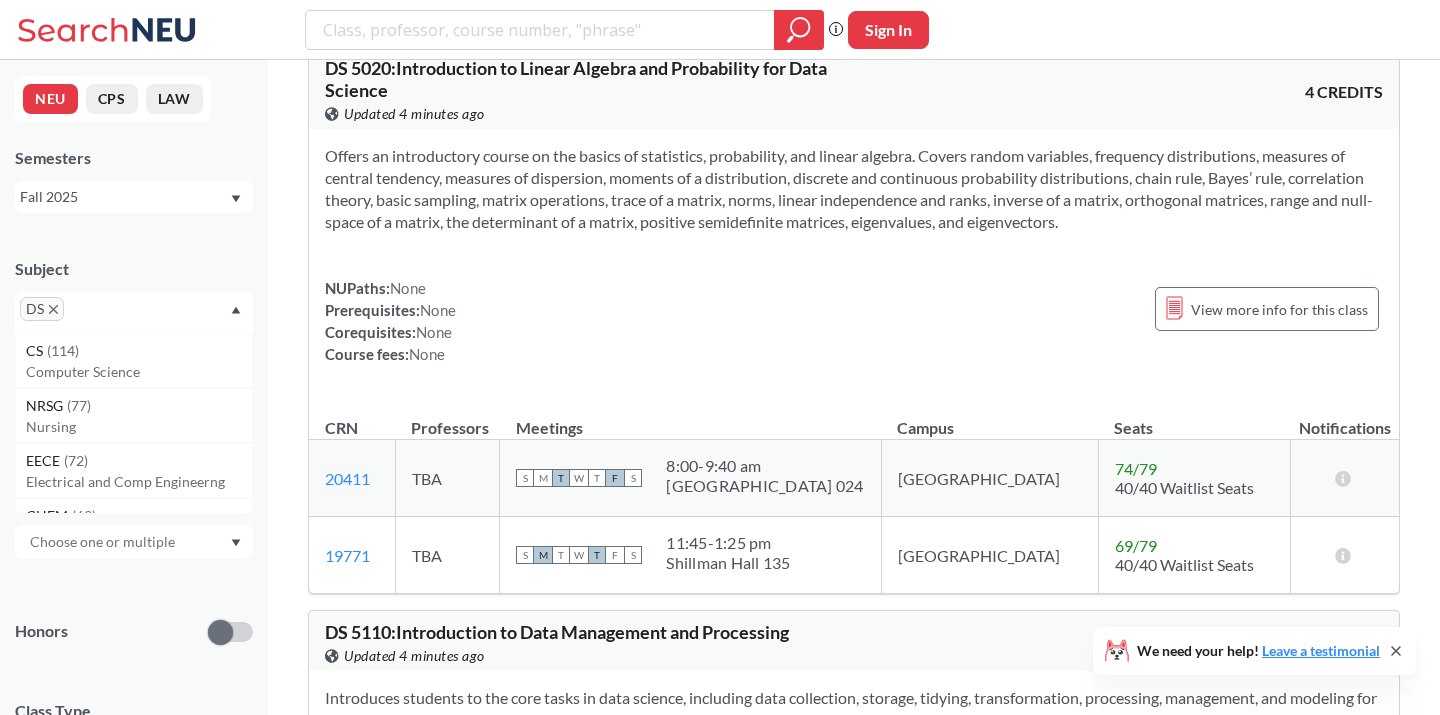 scroll, scrollTop: 6526, scrollLeft: 0, axis: vertical 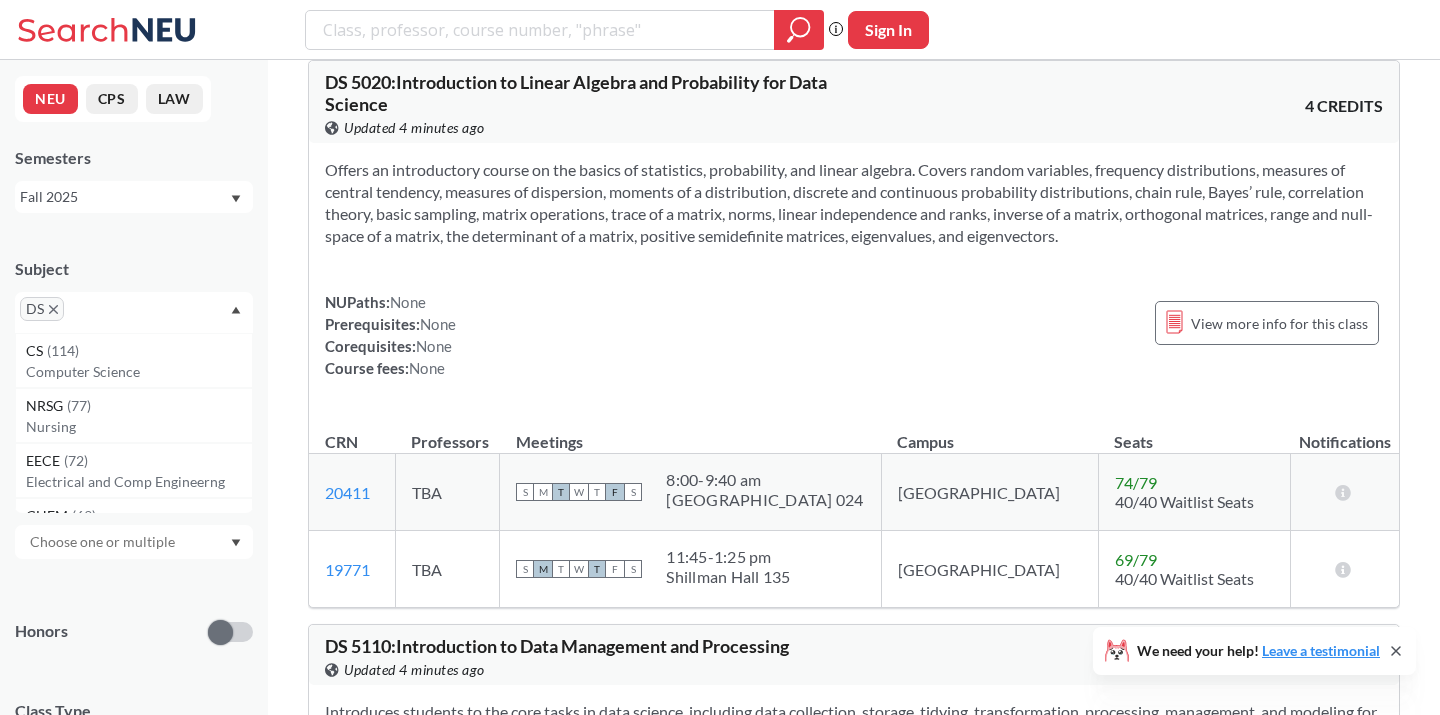 click 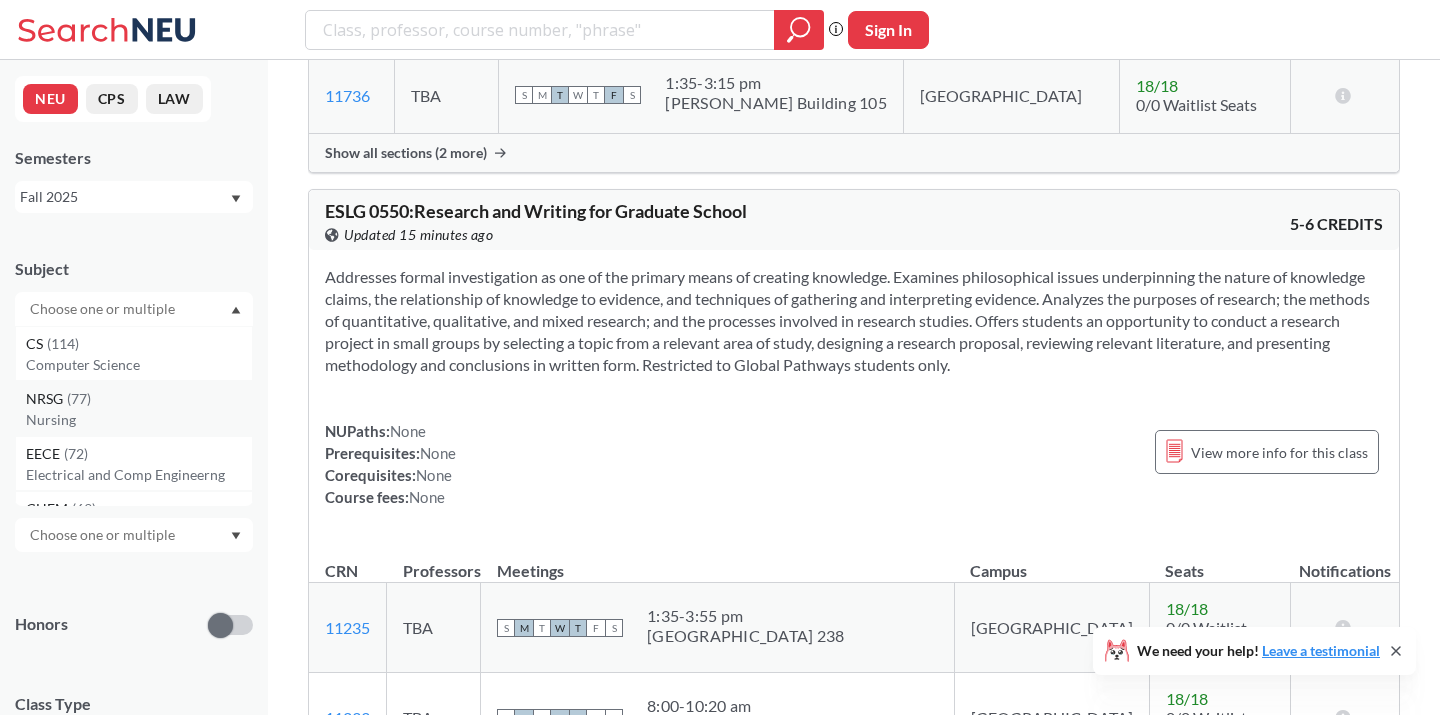 scroll, scrollTop: 5594, scrollLeft: 0, axis: vertical 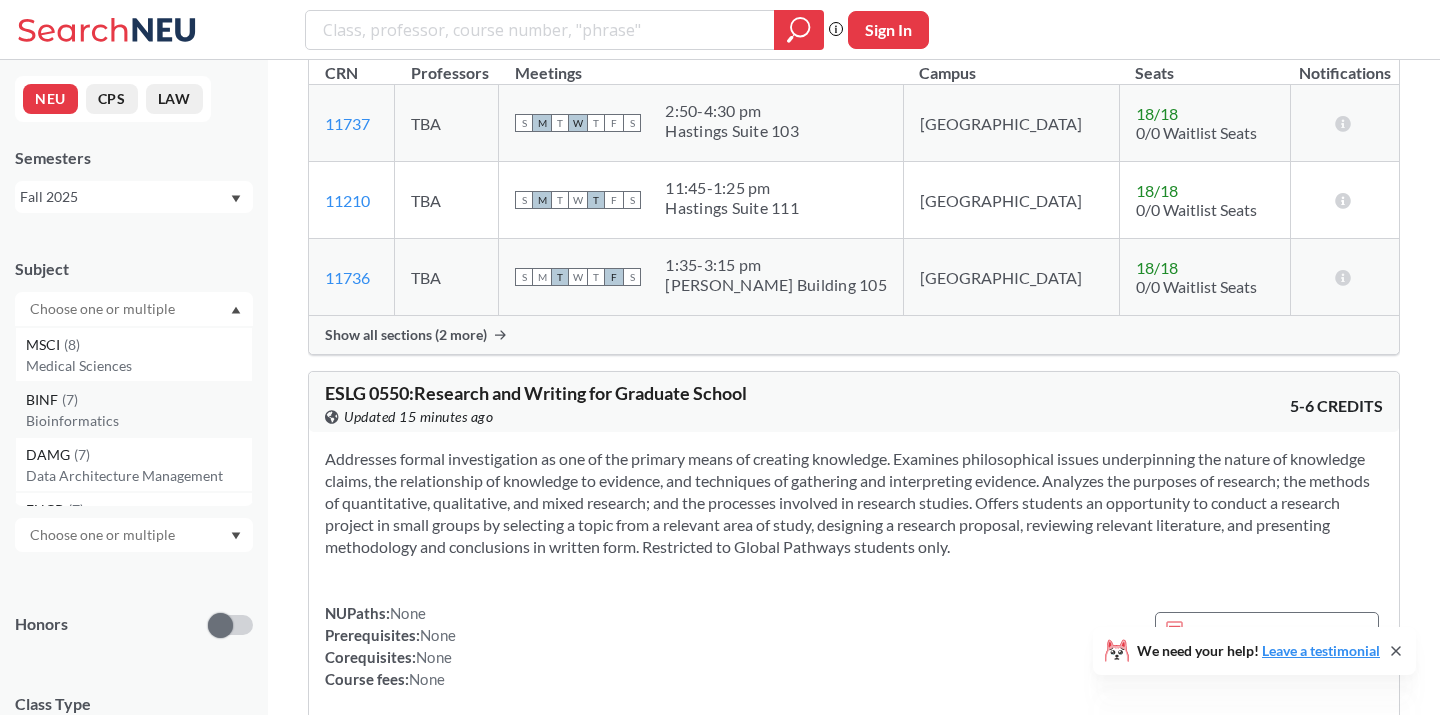 click on "( 7 )" at bounding box center [70, 399] 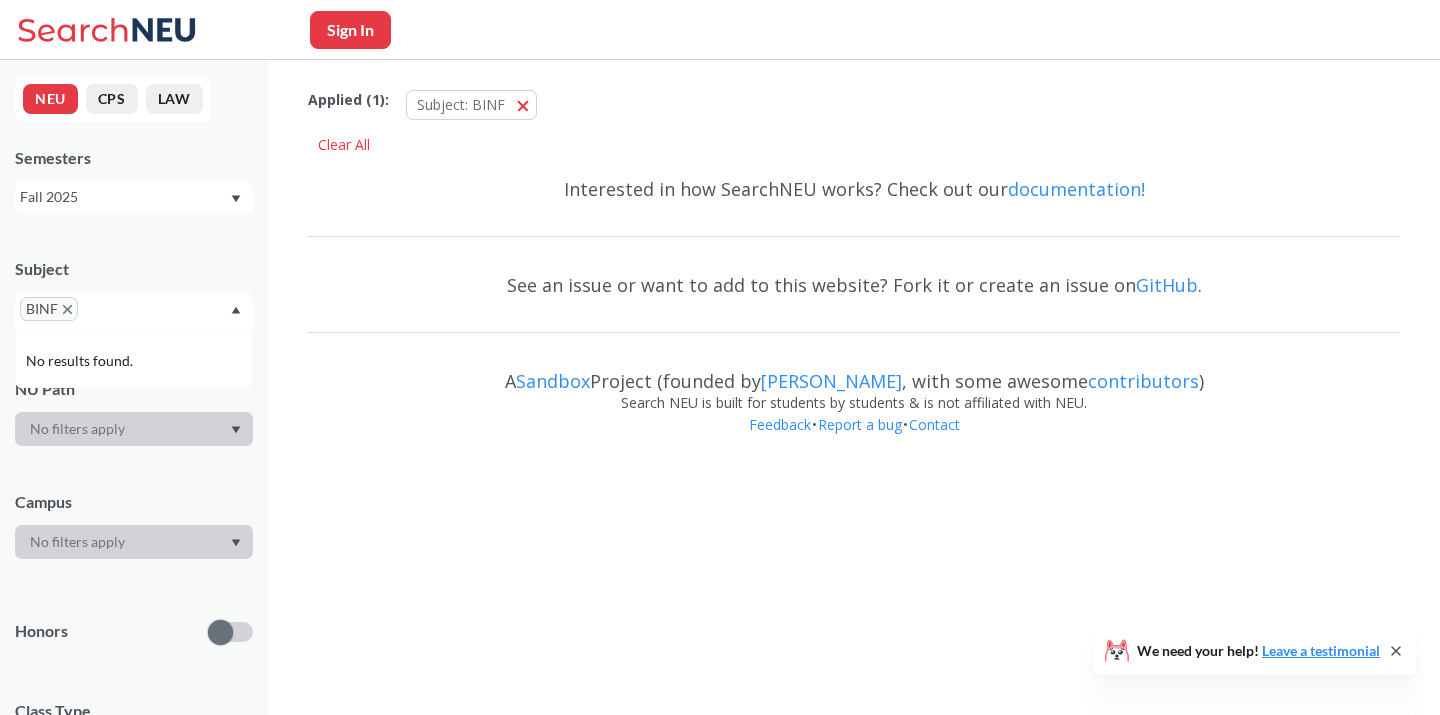 scroll, scrollTop: 0, scrollLeft: 0, axis: both 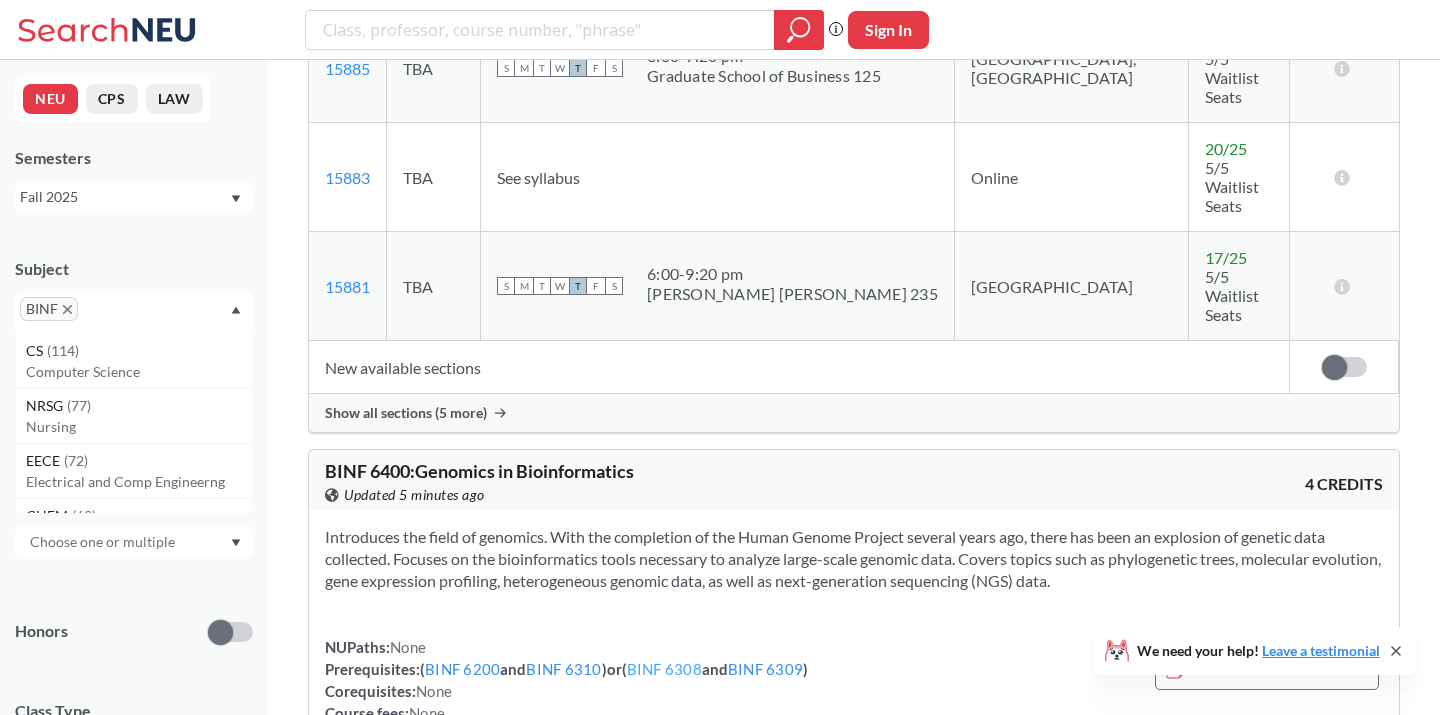 click on "BINF 6308" at bounding box center (664, 669) 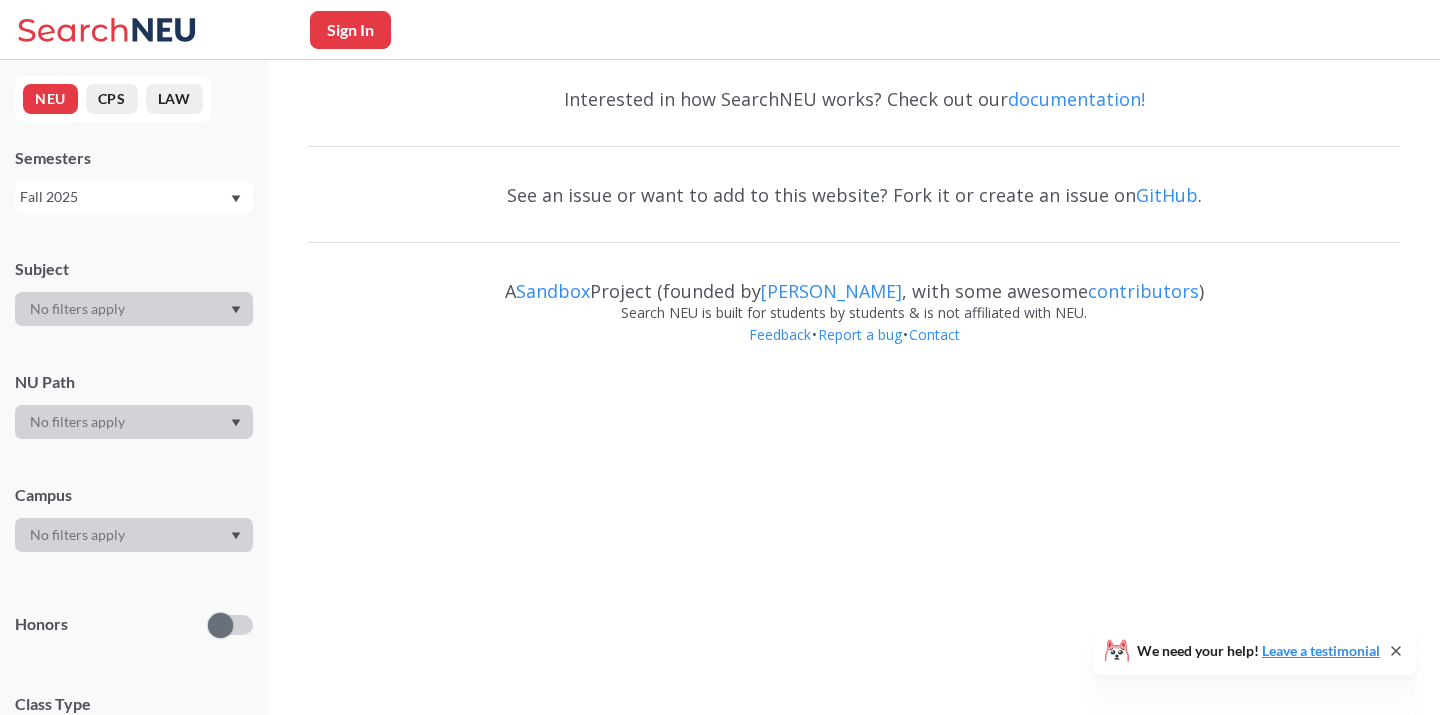 scroll, scrollTop: 0, scrollLeft: 0, axis: both 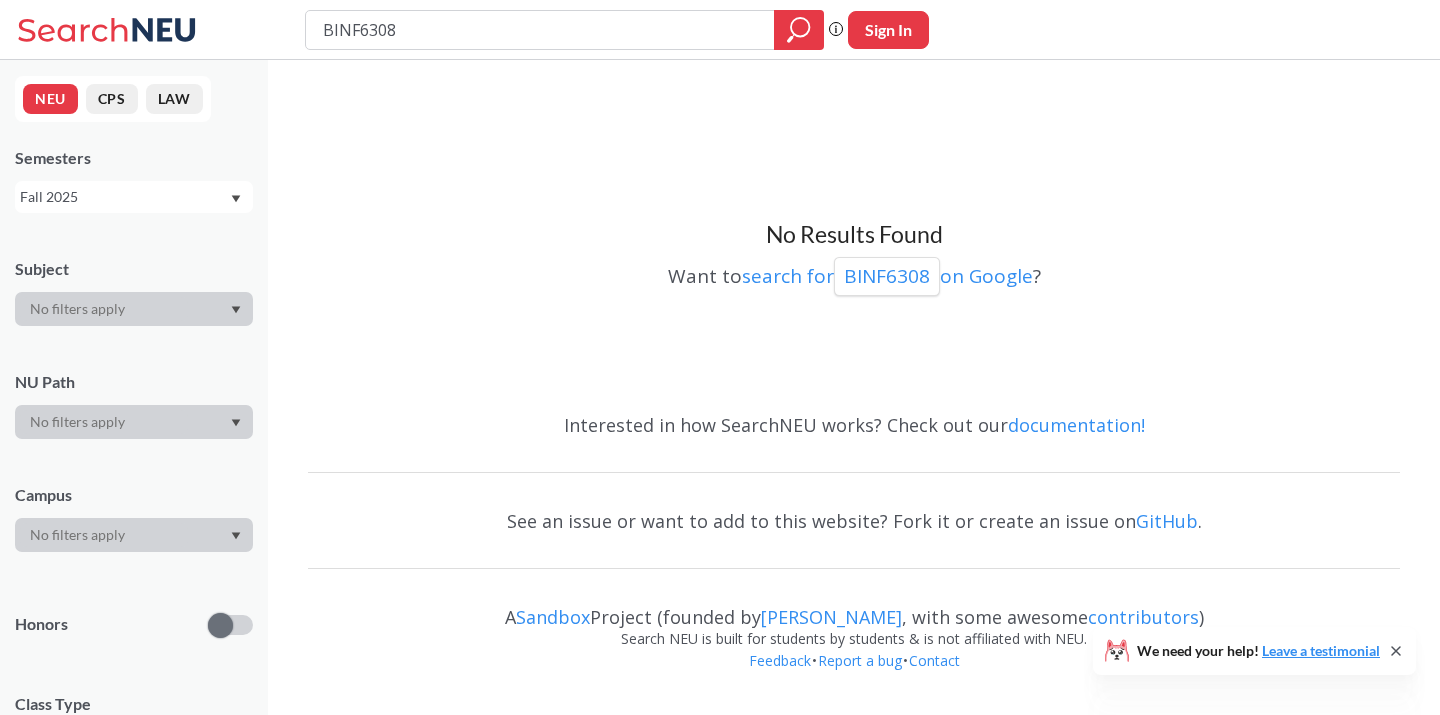 type 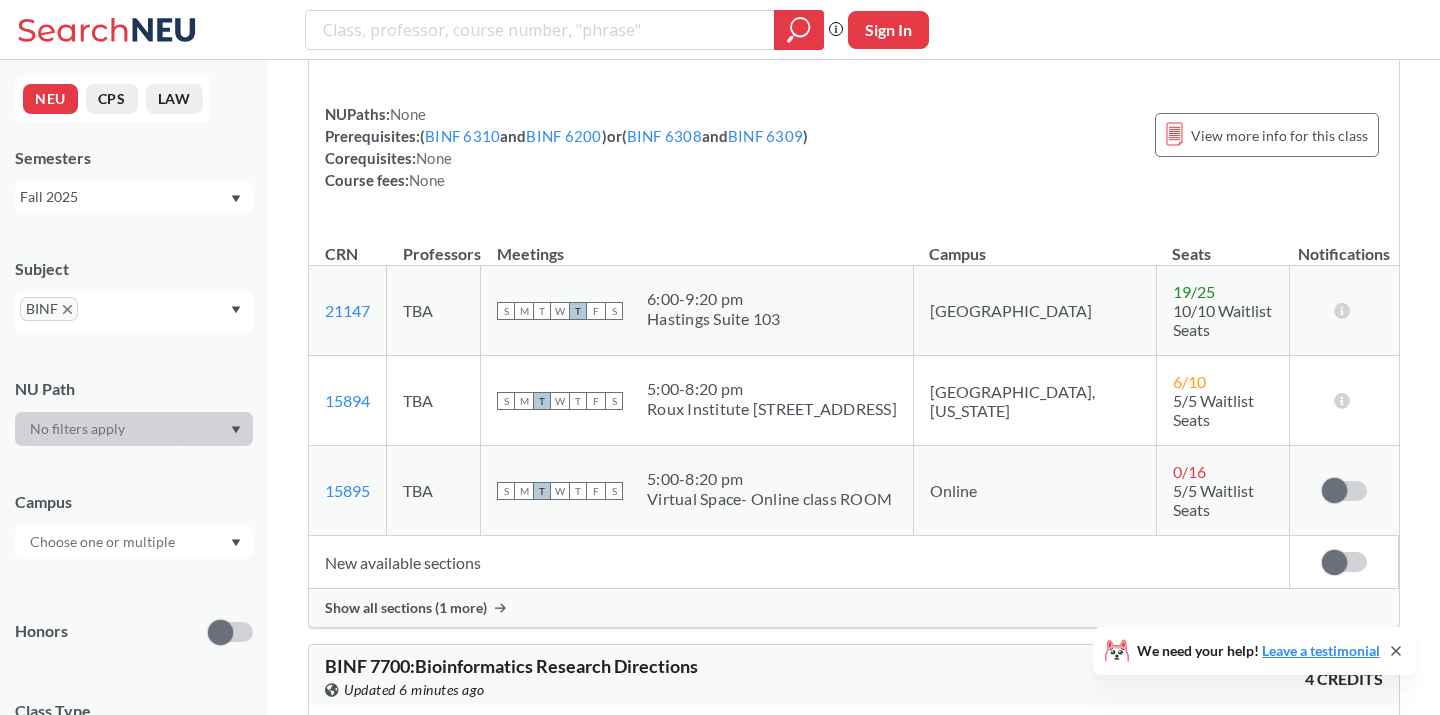 scroll, scrollTop: 3864, scrollLeft: 0, axis: vertical 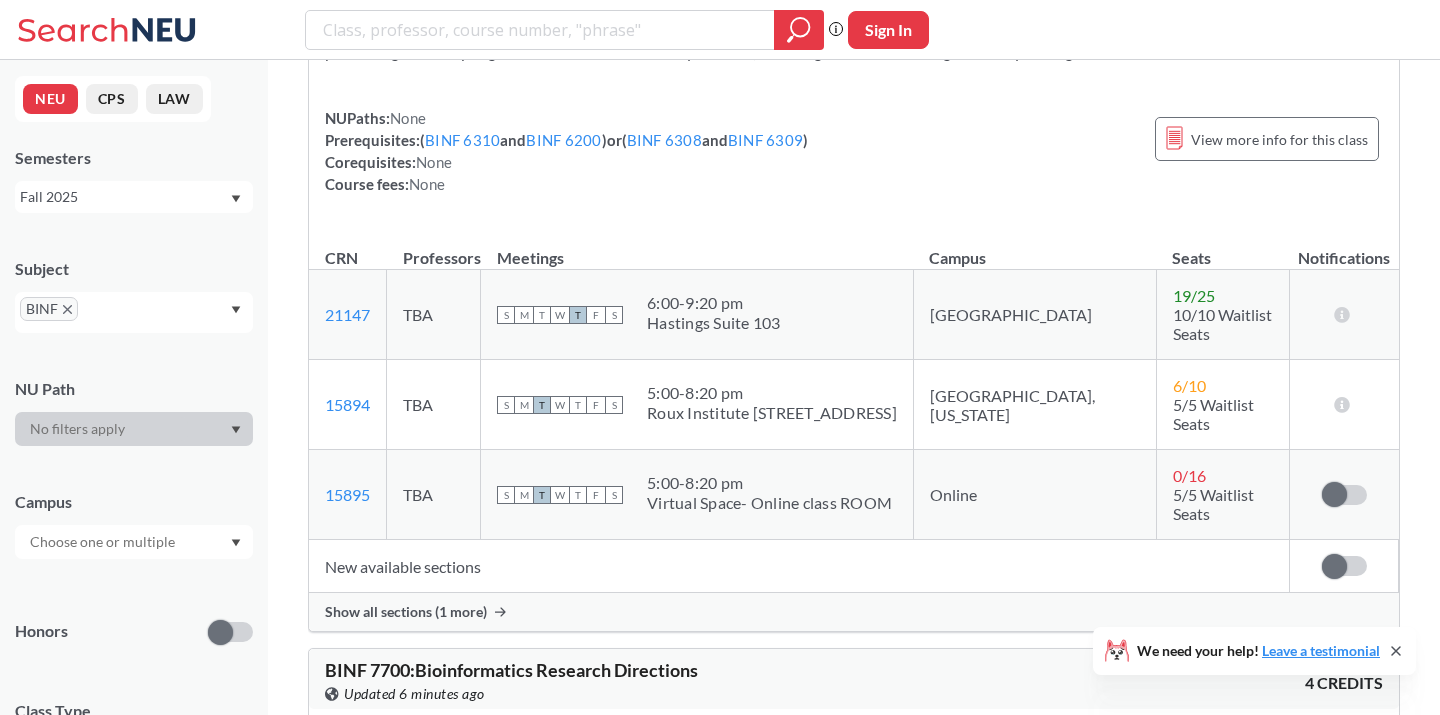 click 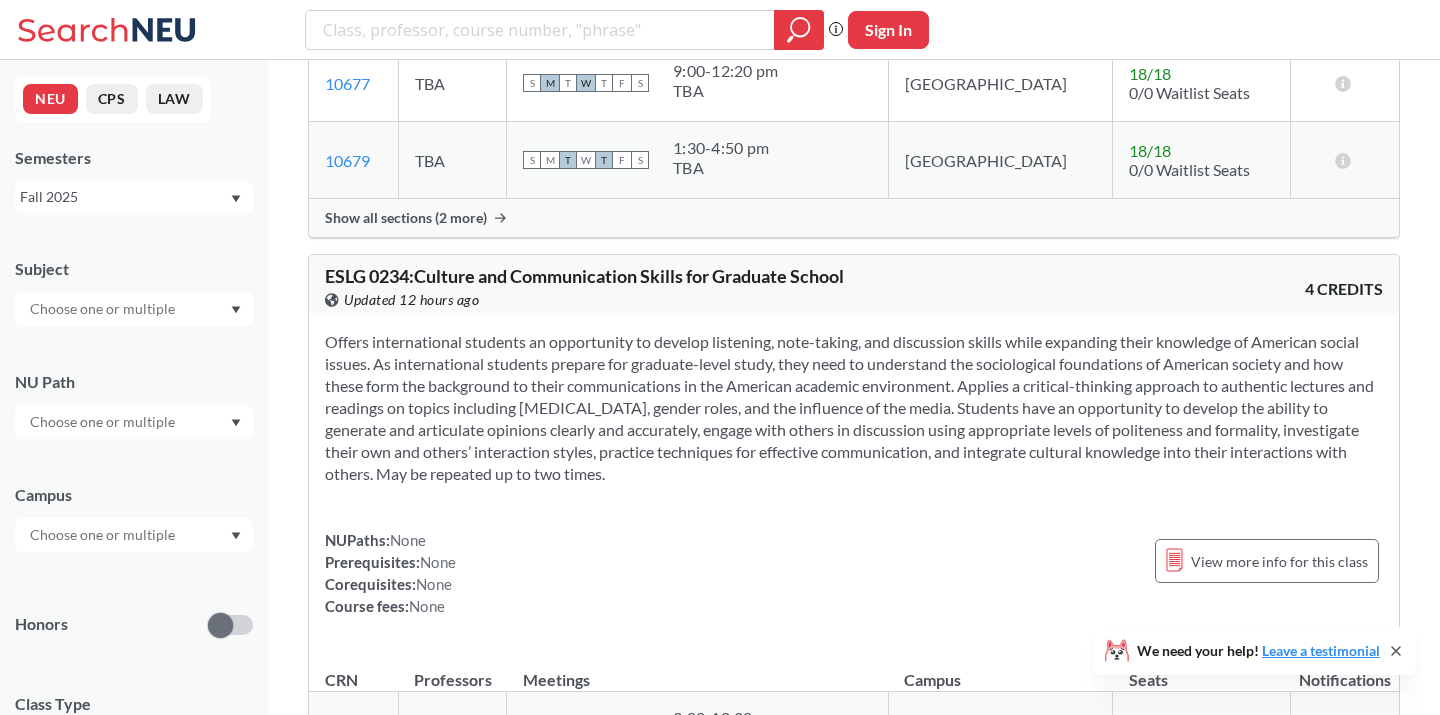 click at bounding box center (104, 309) 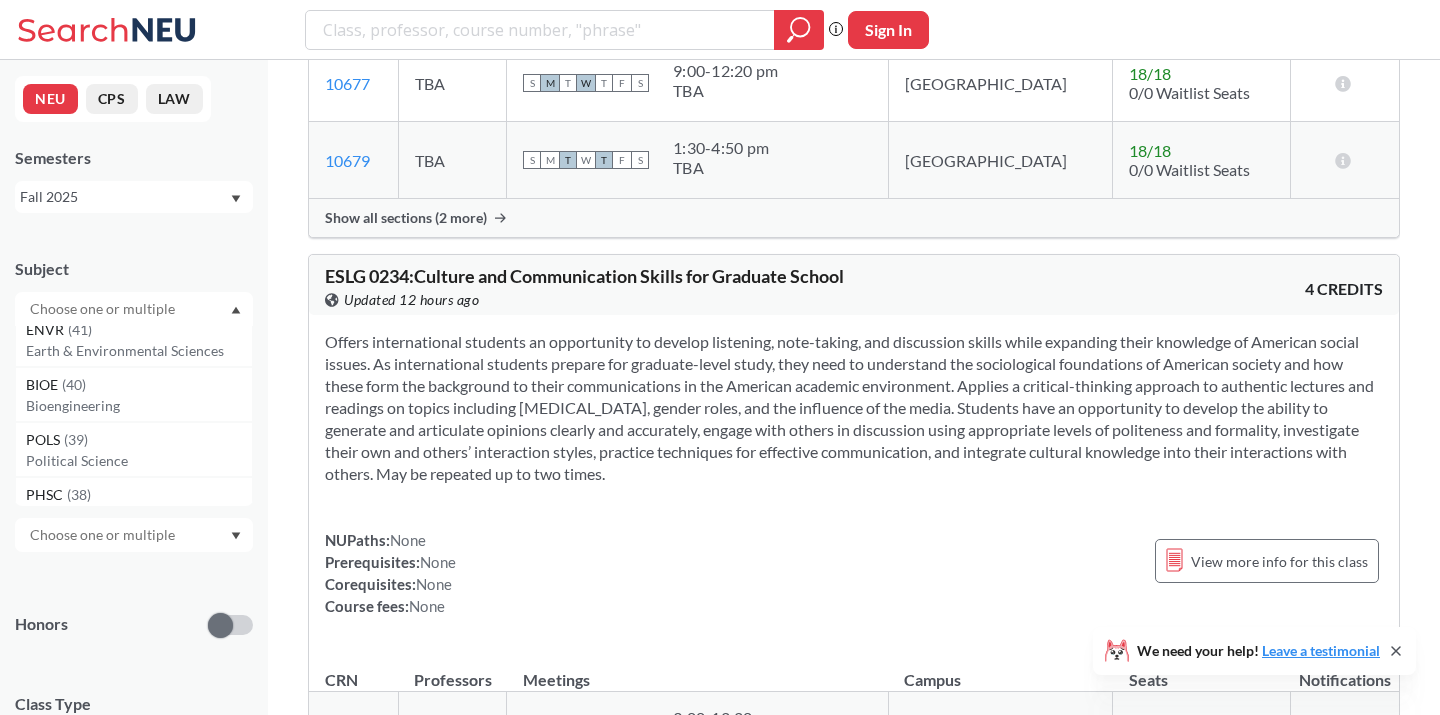 scroll, scrollTop: 1116, scrollLeft: 0, axis: vertical 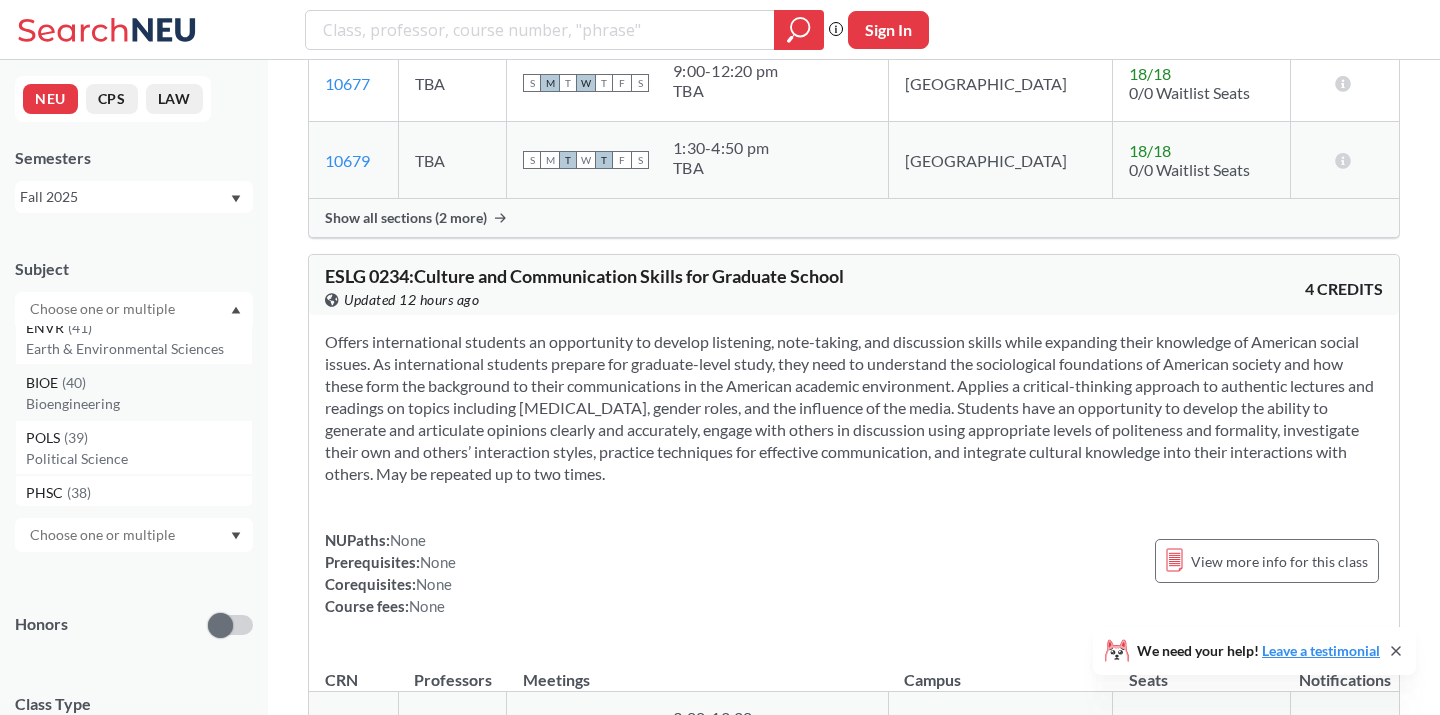 click on "BIOE ( 40 )" at bounding box center (139, 383) 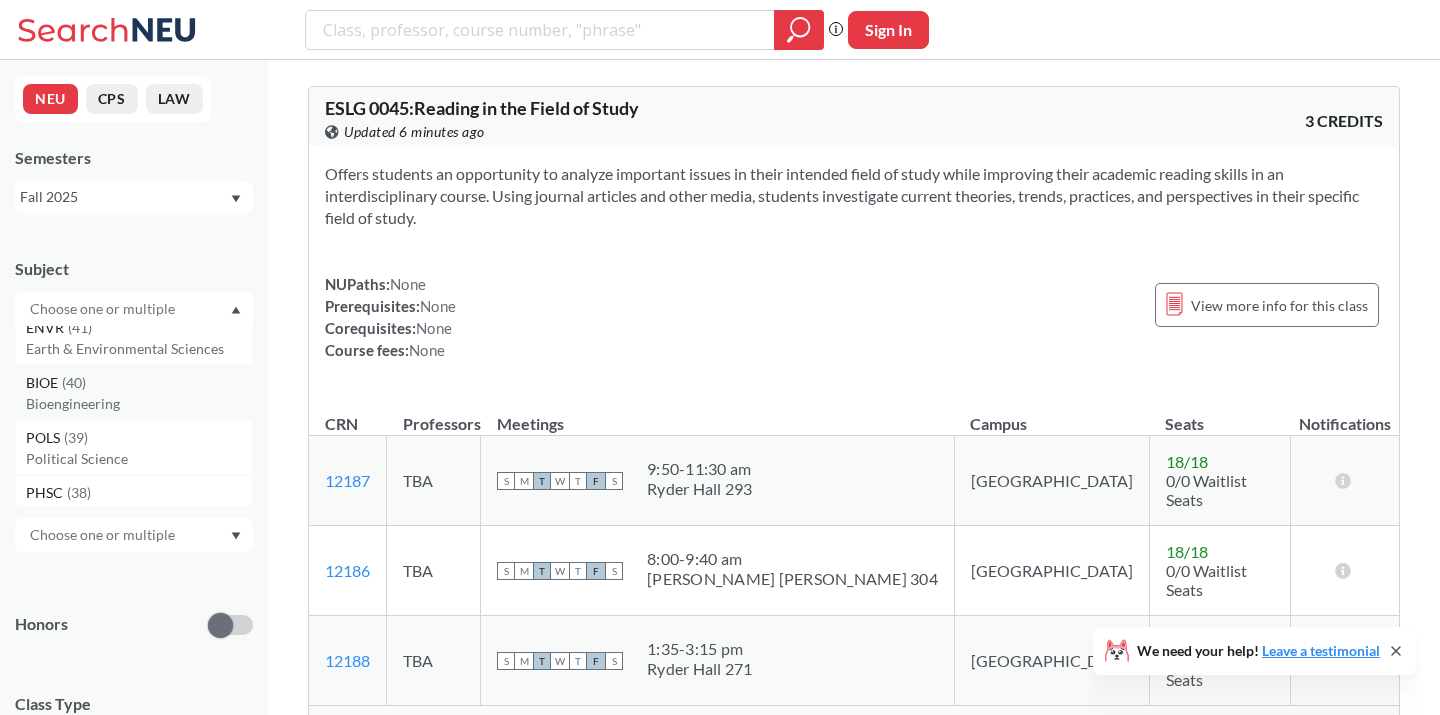 scroll, scrollTop: 0, scrollLeft: 0, axis: both 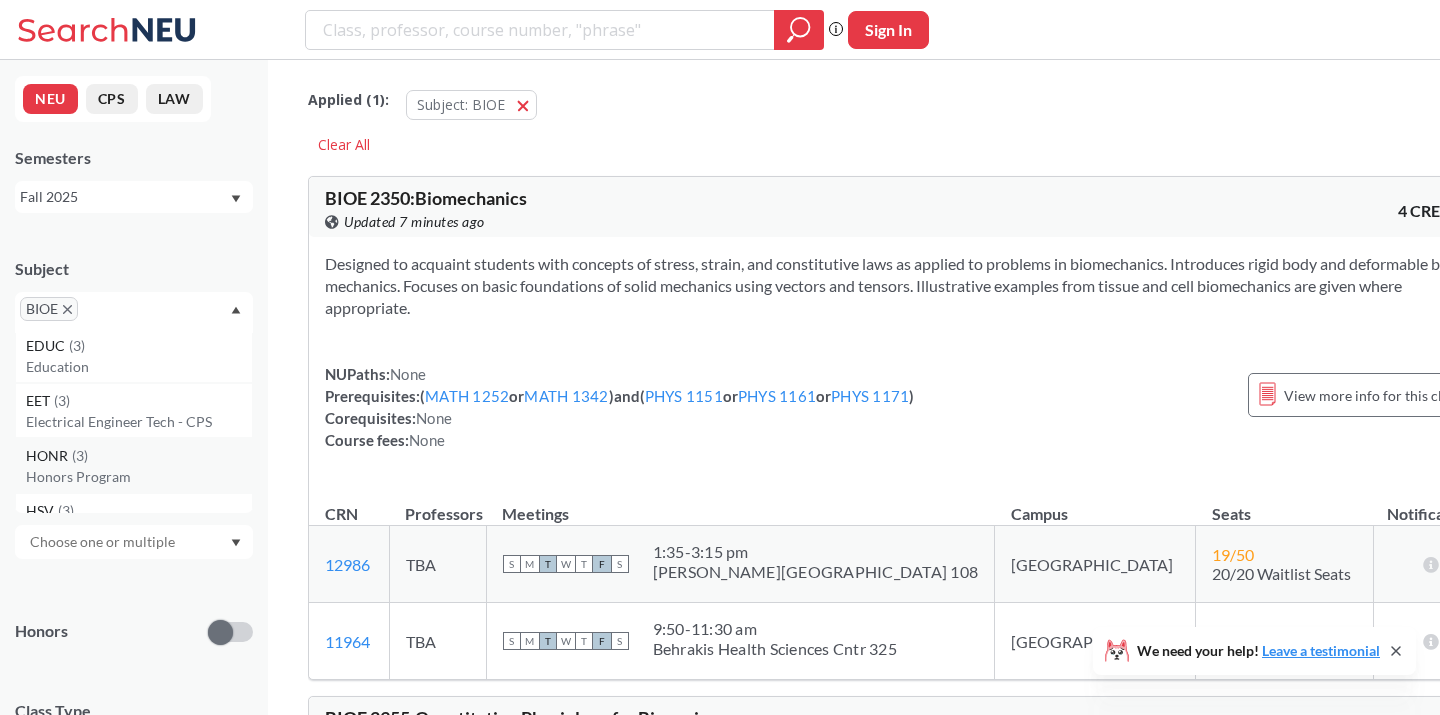 click on "HONR ( 3 )" at bounding box center (139, 456) 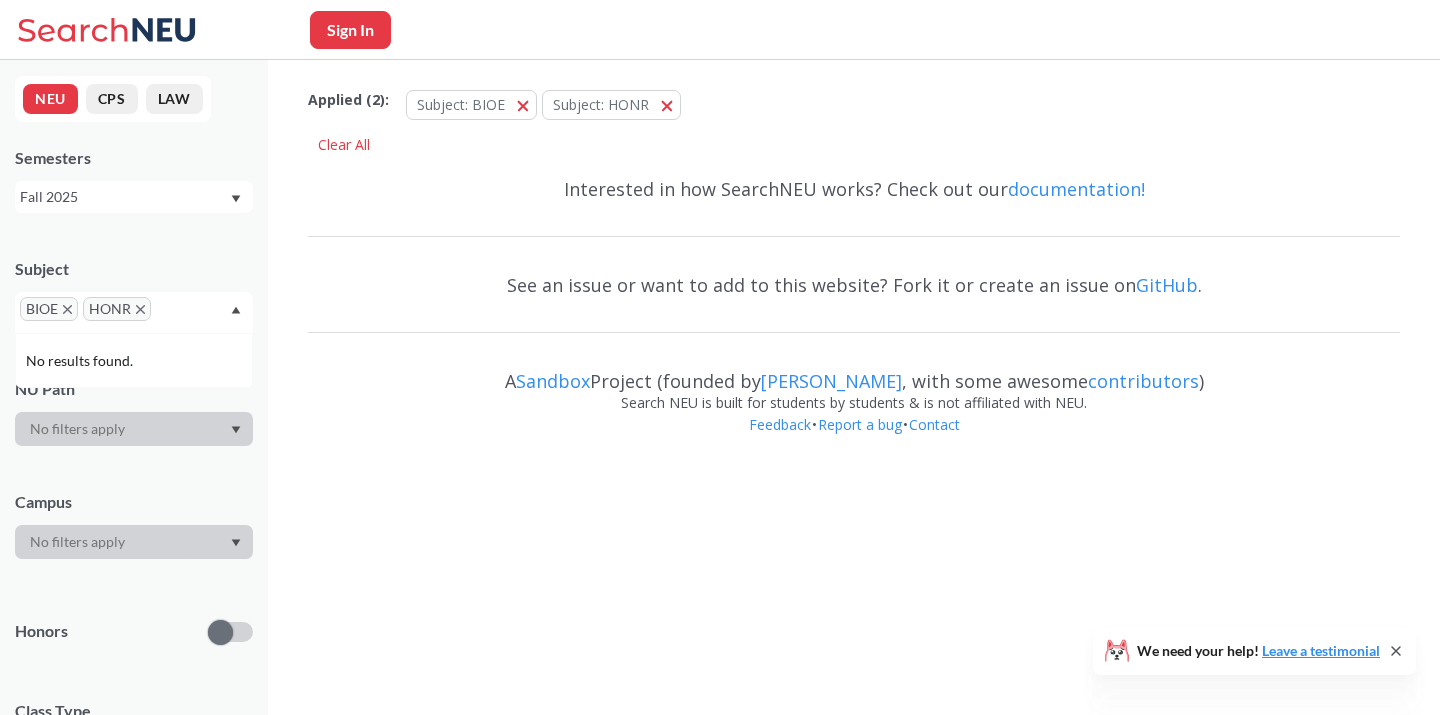 scroll, scrollTop: 0, scrollLeft: 0, axis: both 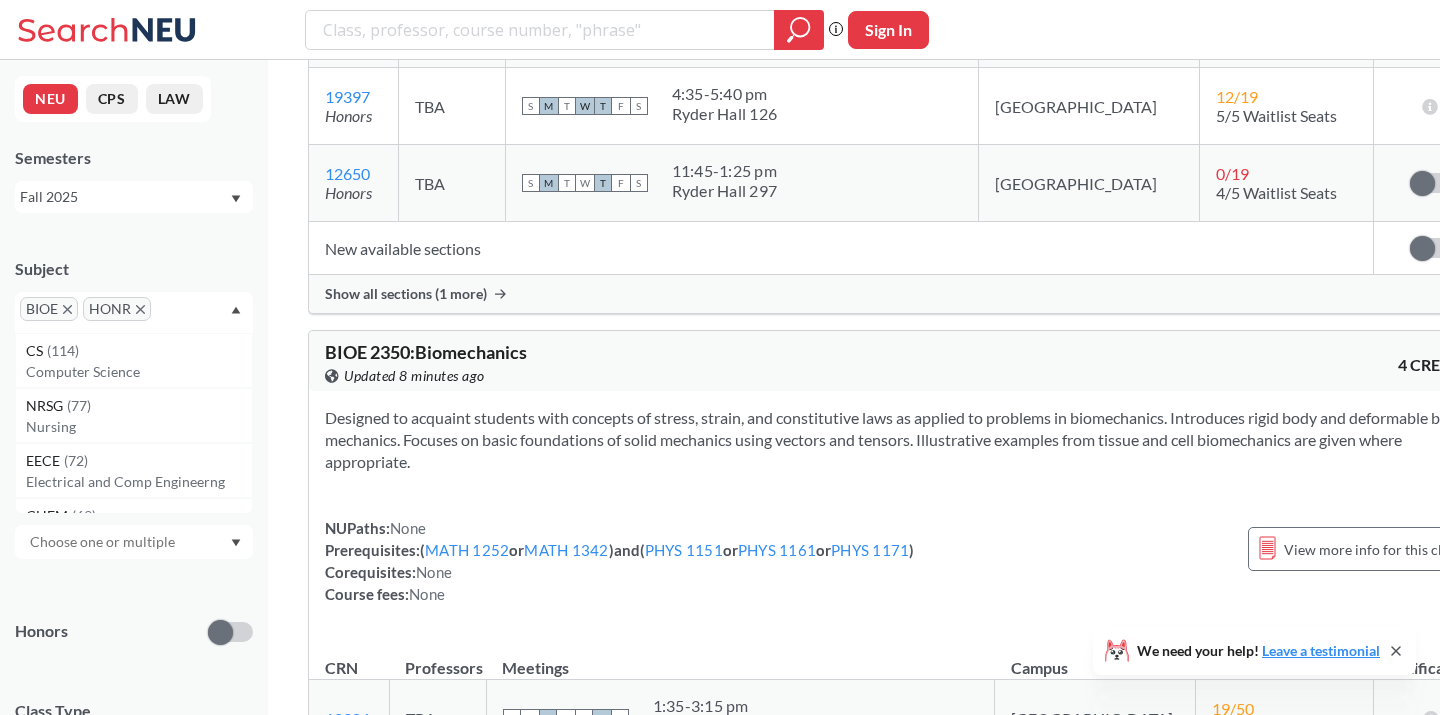 click 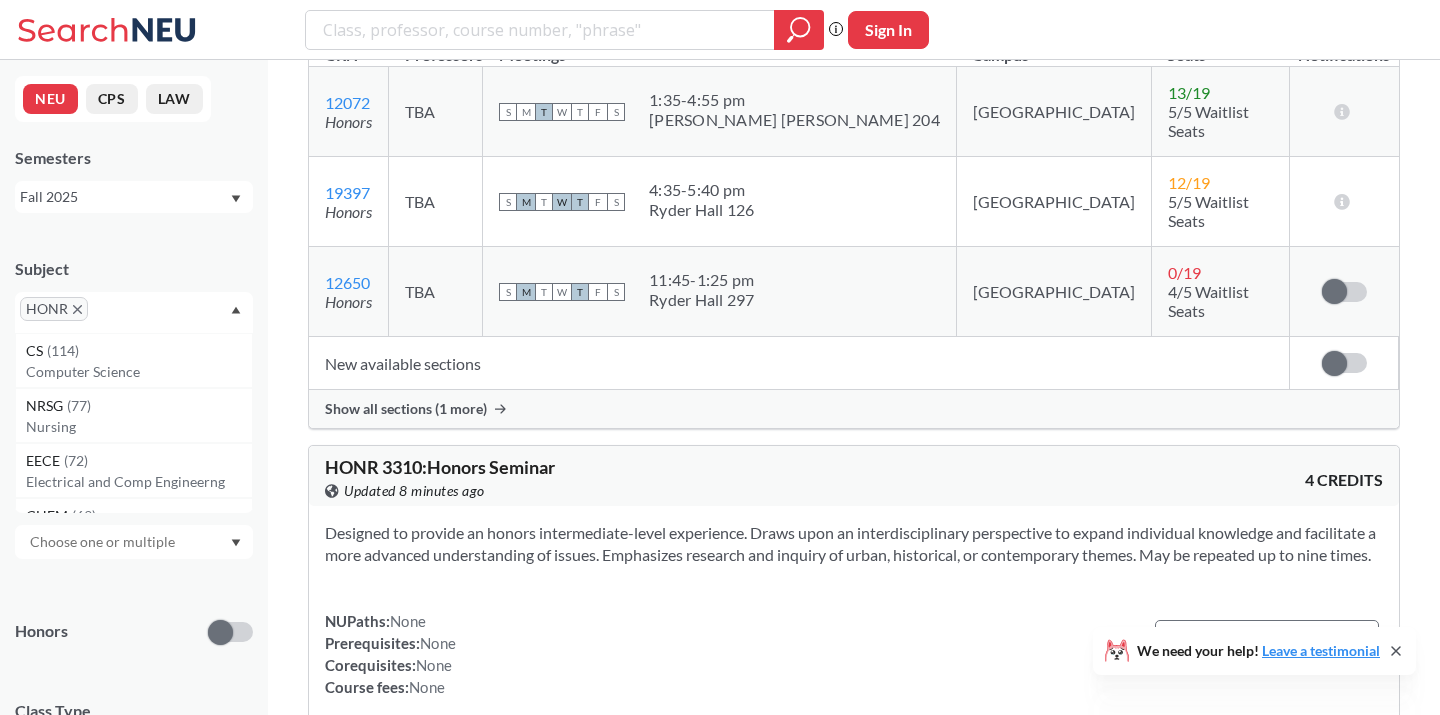 scroll, scrollTop: 1286, scrollLeft: 0, axis: vertical 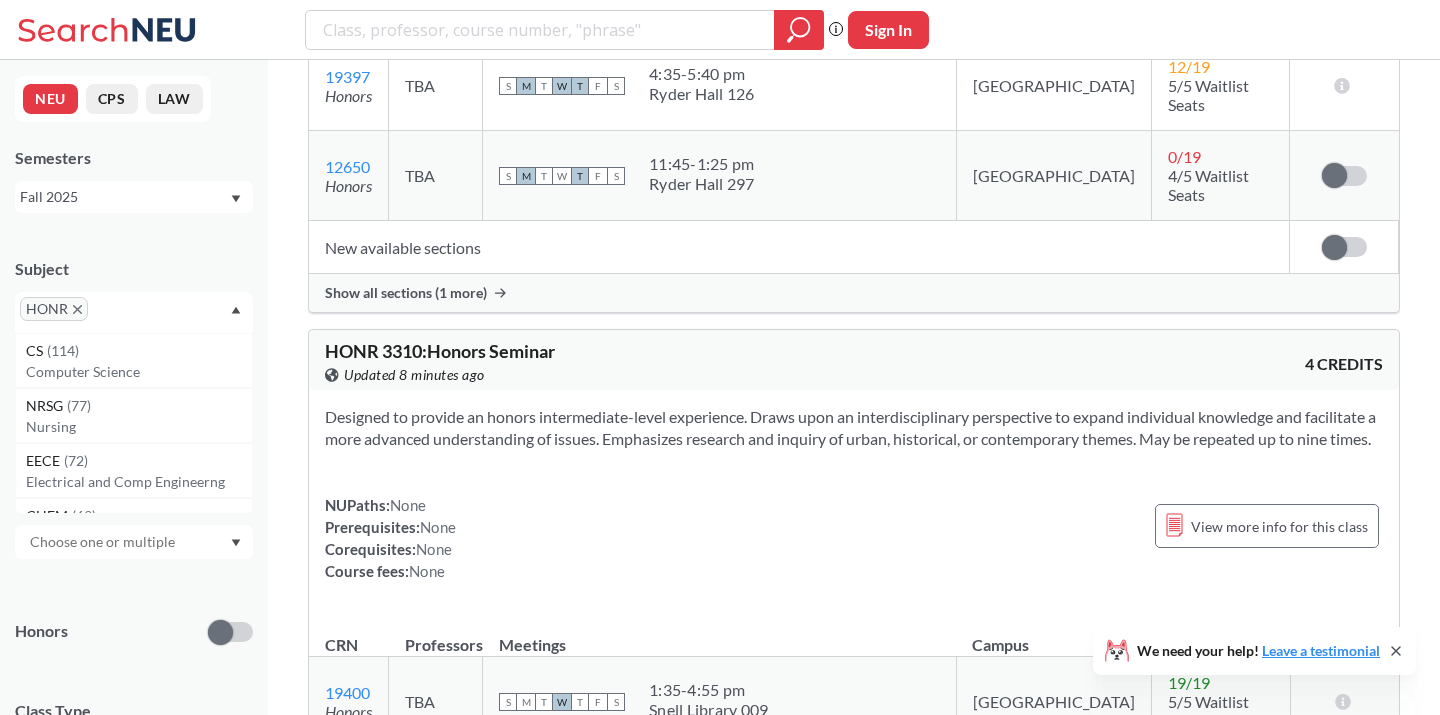 click 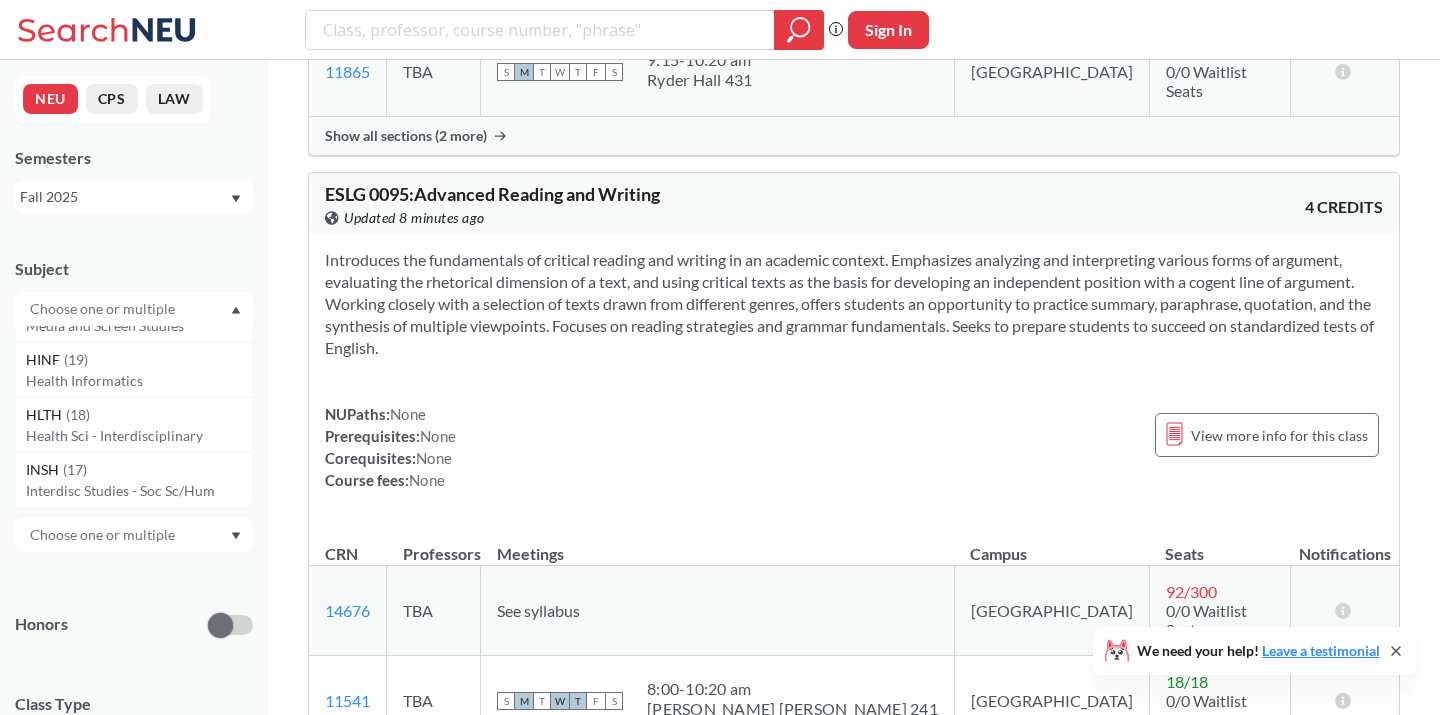 scroll, scrollTop: 2468, scrollLeft: 0, axis: vertical 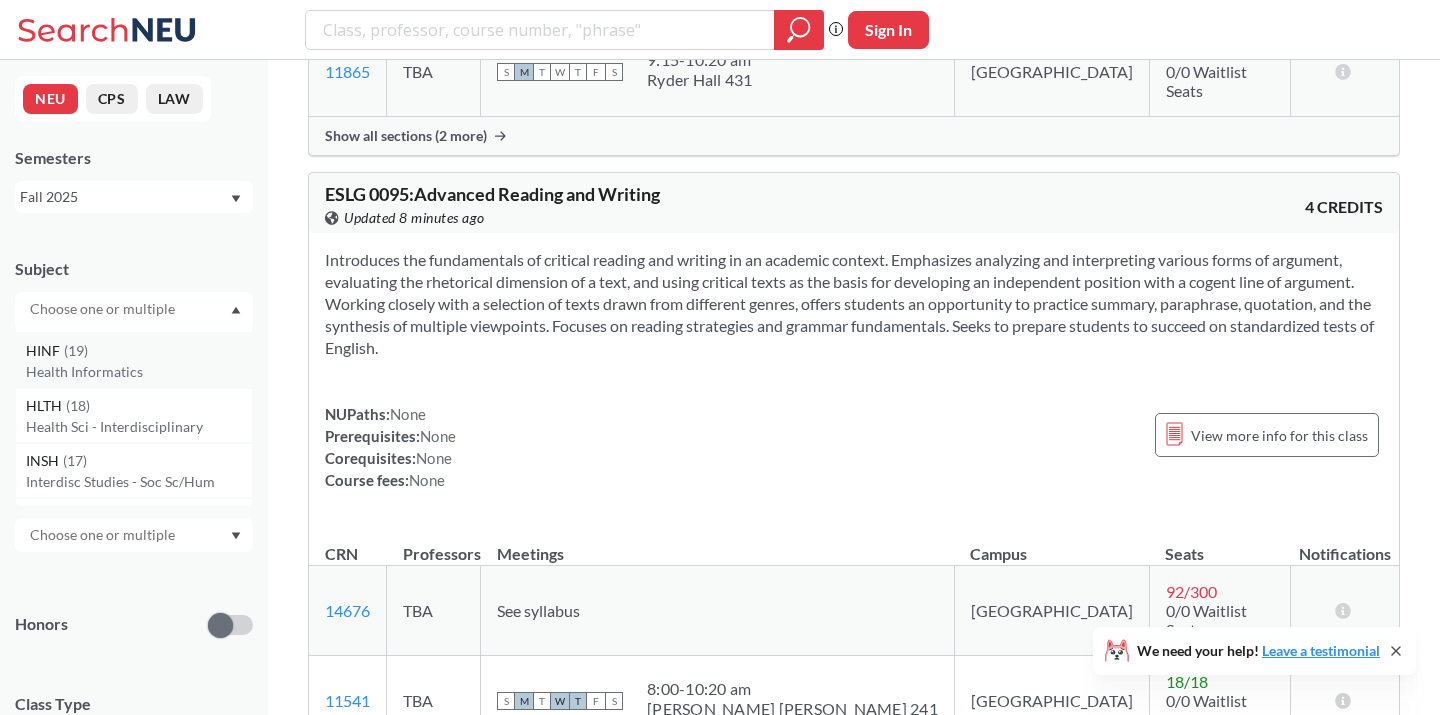 click on "Health Informatics" at bounding box center (139, 372) 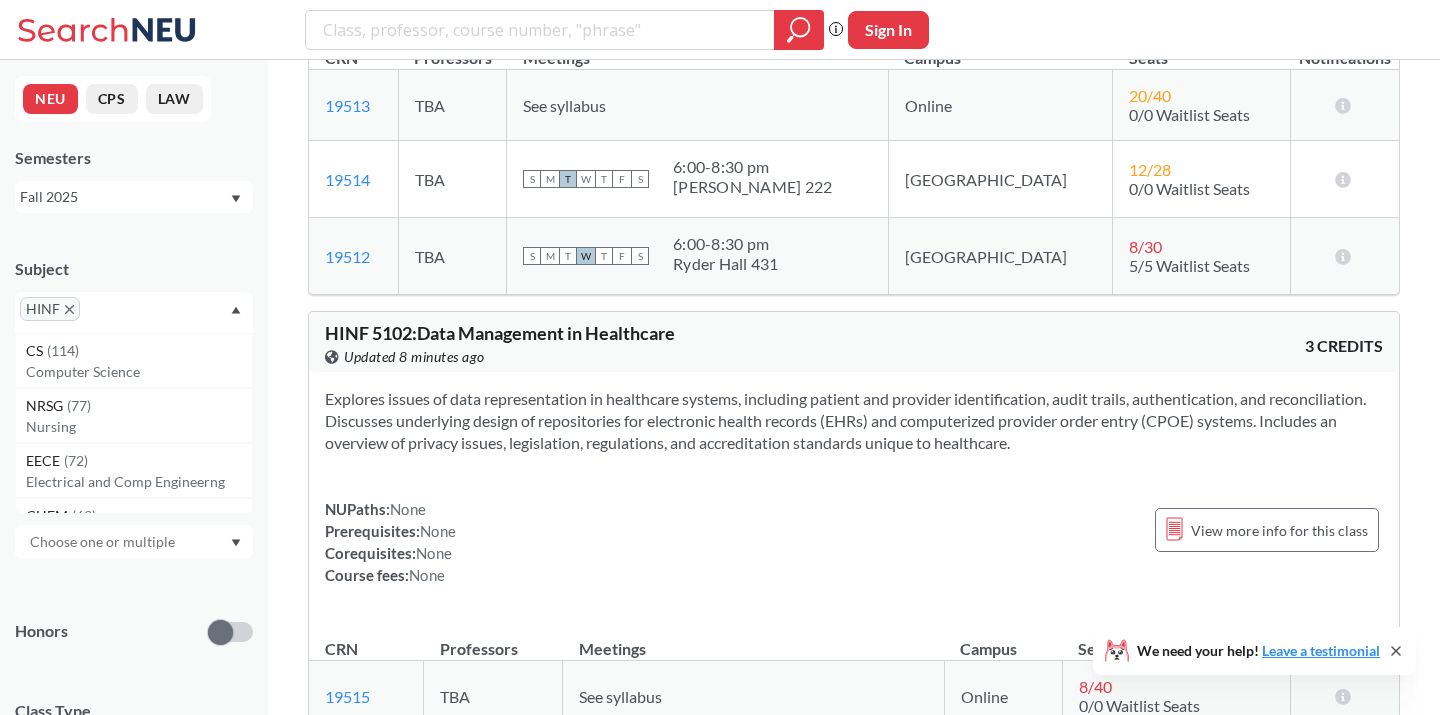 scroll, scrollTop: 482, scrollLeft: 0, axis: vertical 